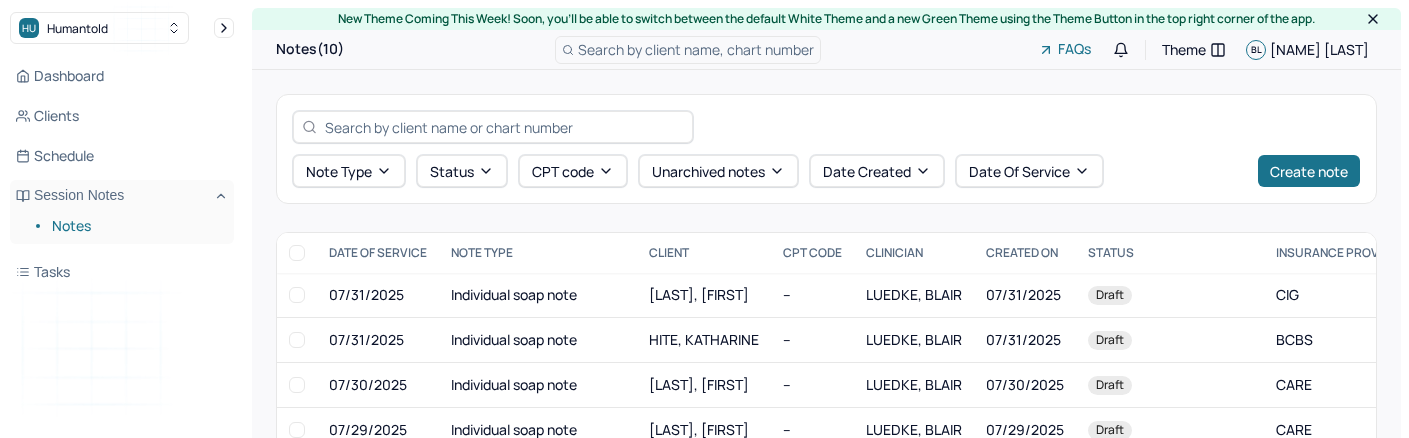 scroll, scrollTop: 176, scrollLeft: 0, axis: vertical 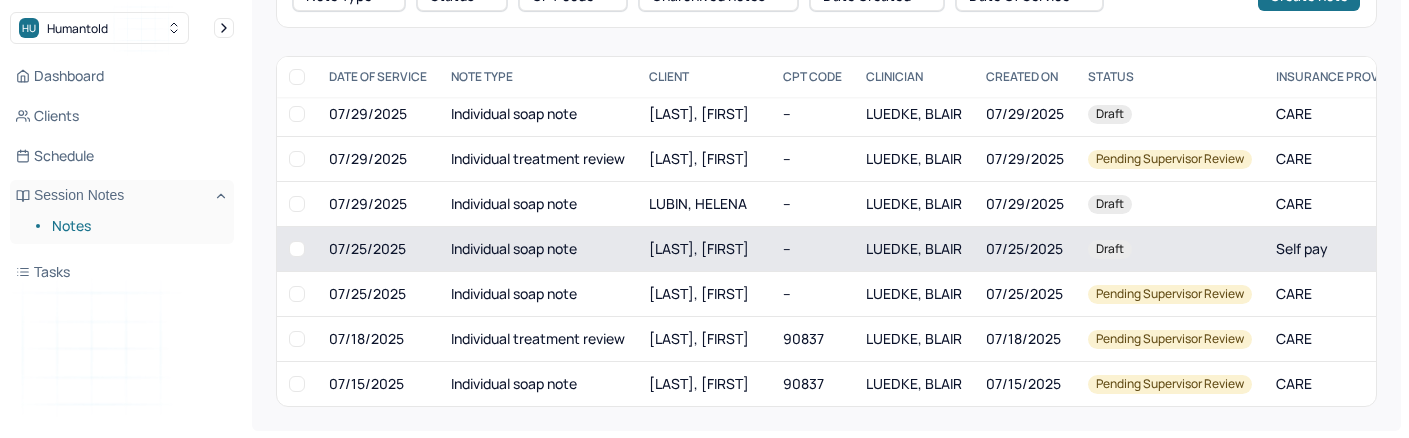 click on "Individual soap note" at bounding box center [538, 249] 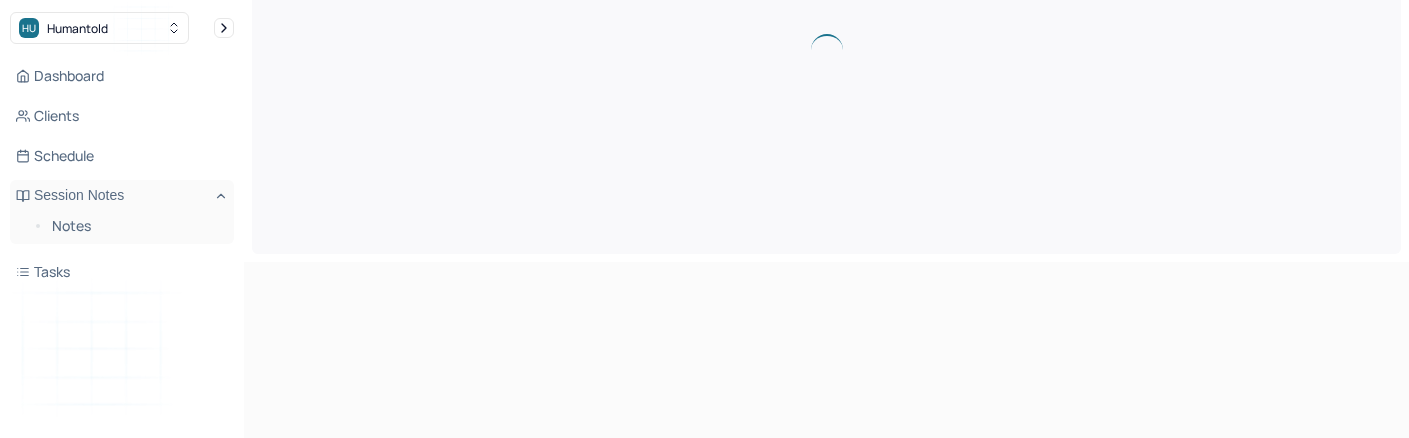 scroll, scrollTop: 0, scrollLeft: 0, axis: both 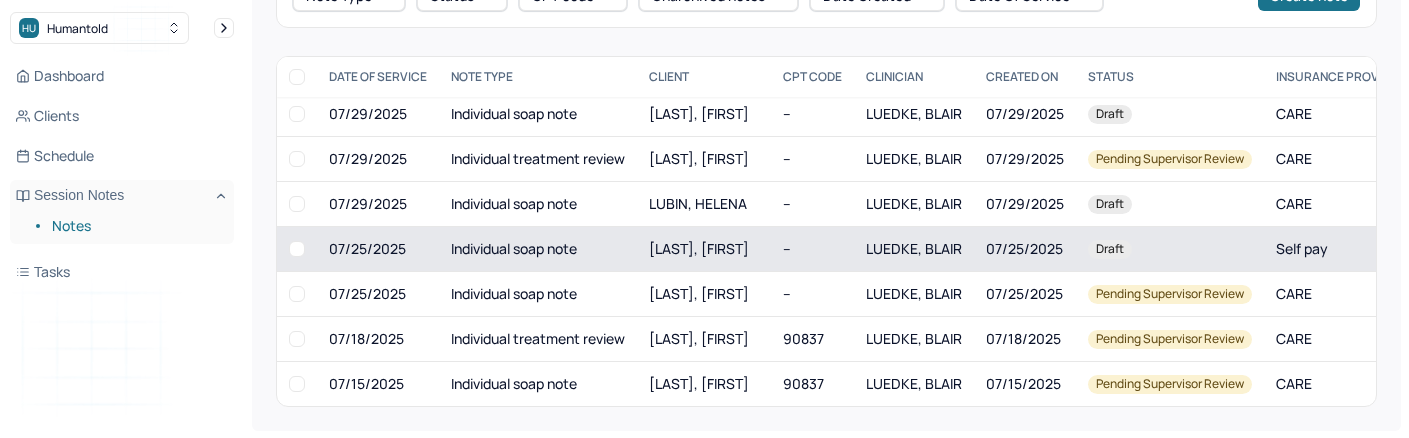 click on "Individual soap note" at bounding box center (538, 249) 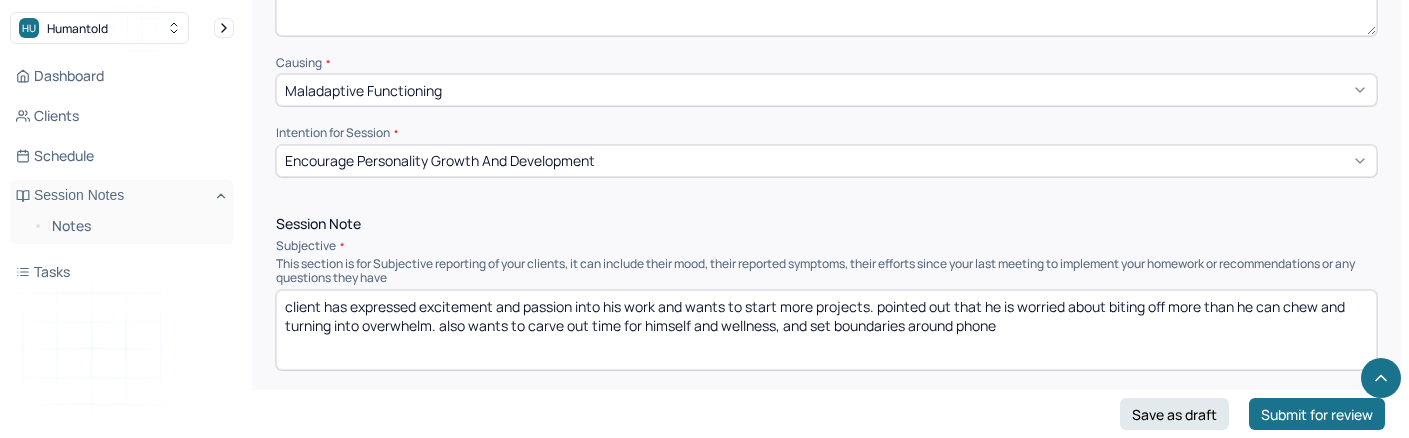 scroll, scrollTop: 1028, scrollLeft: 0, axis: vertical 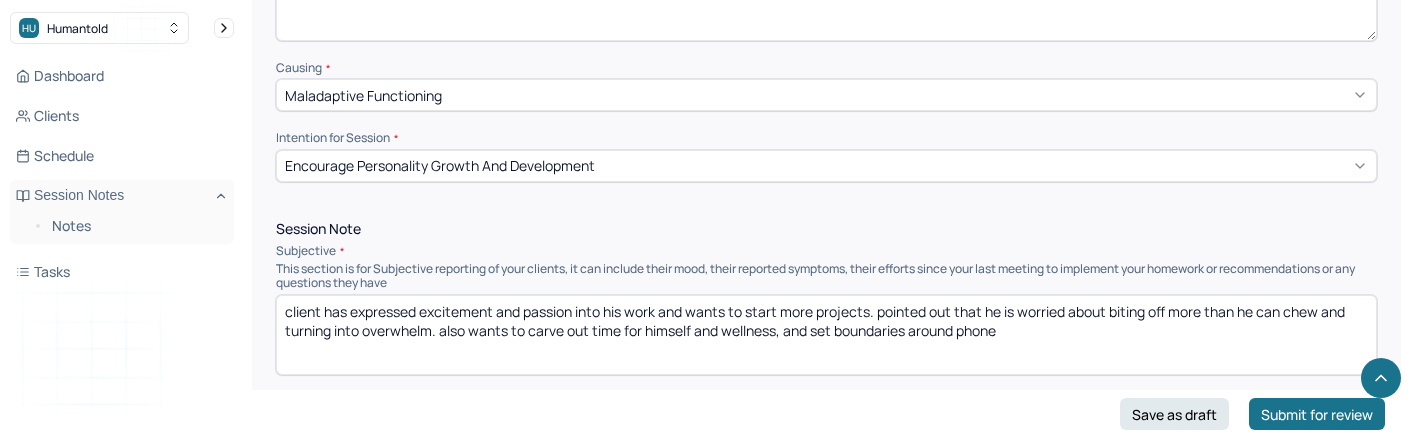 drag, startPoint x: 279, startPoint y: 303, endPoint x: 940, endPoint y: 319, distance: 661.1936 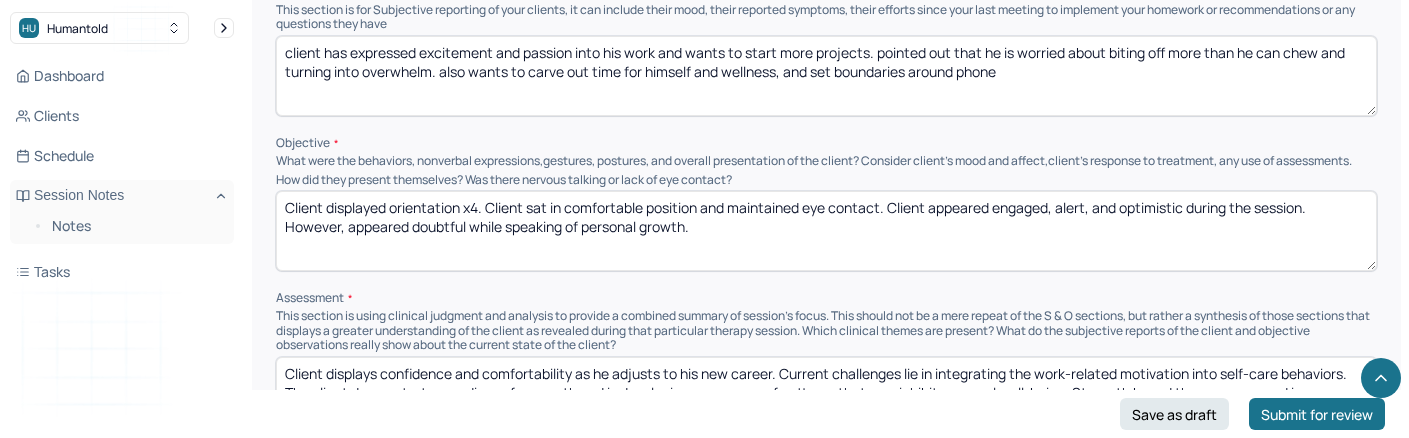 scroll, scrollTop: 1307, scrollLeft: 0, axis: vertical 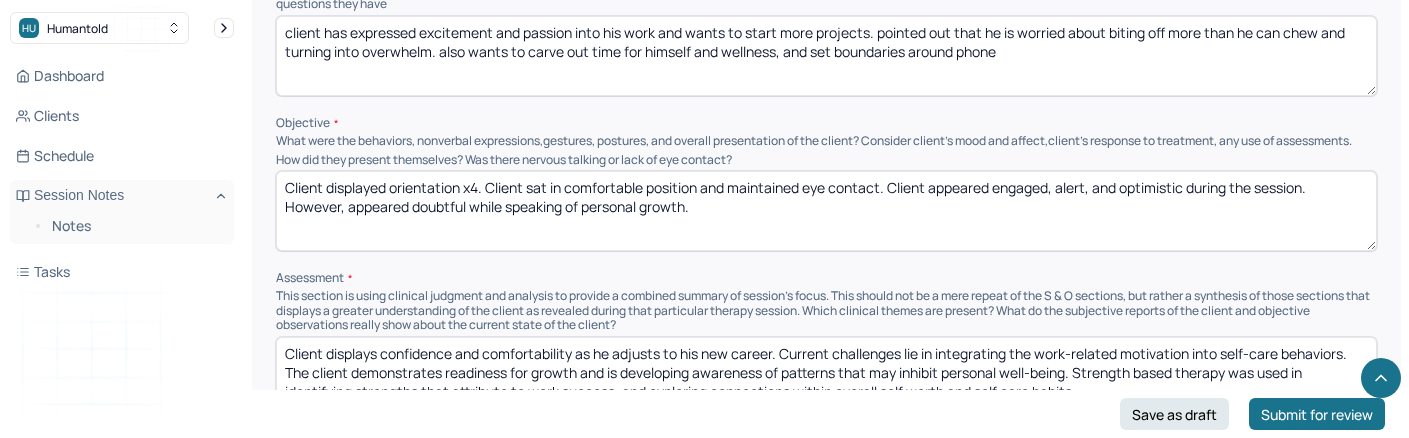 drag, startPoint x: 742, startPoint y: 209, endPoint x: 273, endPoint y: 187, distance: 469.51572 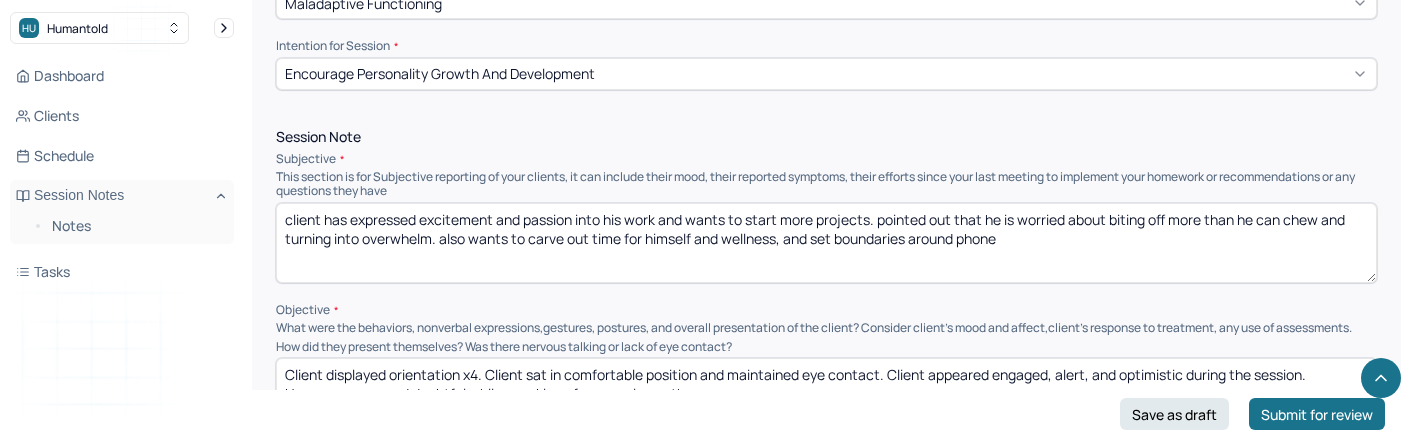 scroll, scrollTop: 1117, scrollLeft: 0, axis: vertical 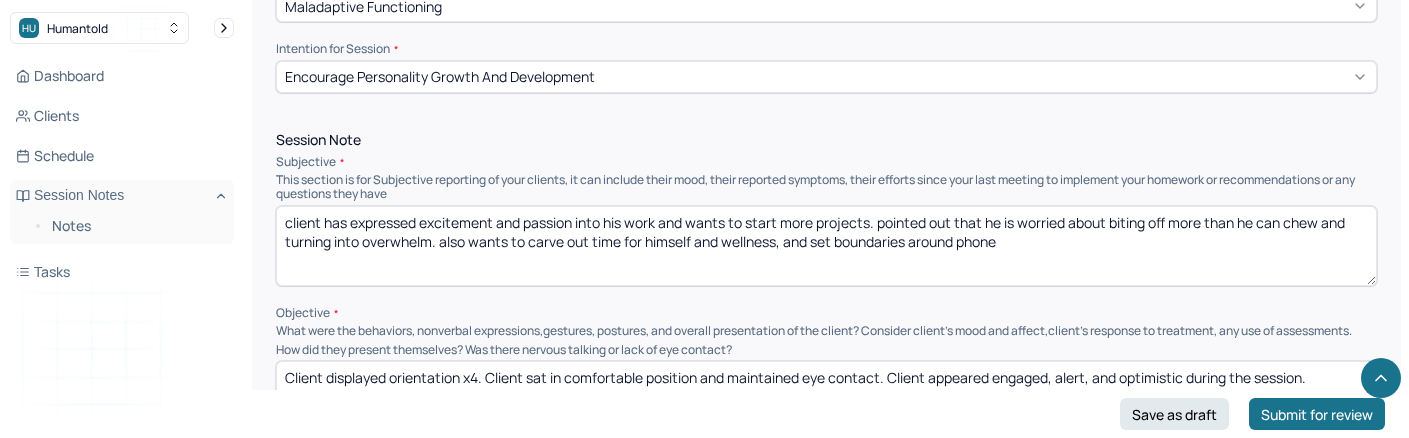 drag, startPoint x: 285, startPoint y: 214, endPoint x: 548, endPoint y: 334, distance: 289.08304 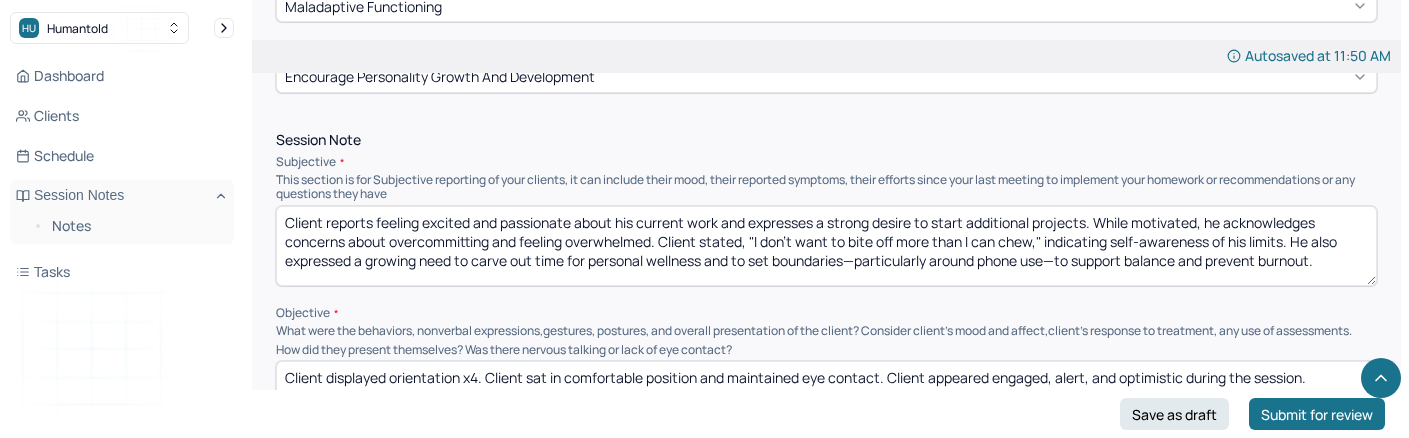 drag, startPoint x: 659, startPoint y: 232, endPoint x: 1285, endPoint y: 237, distance: 626.01996 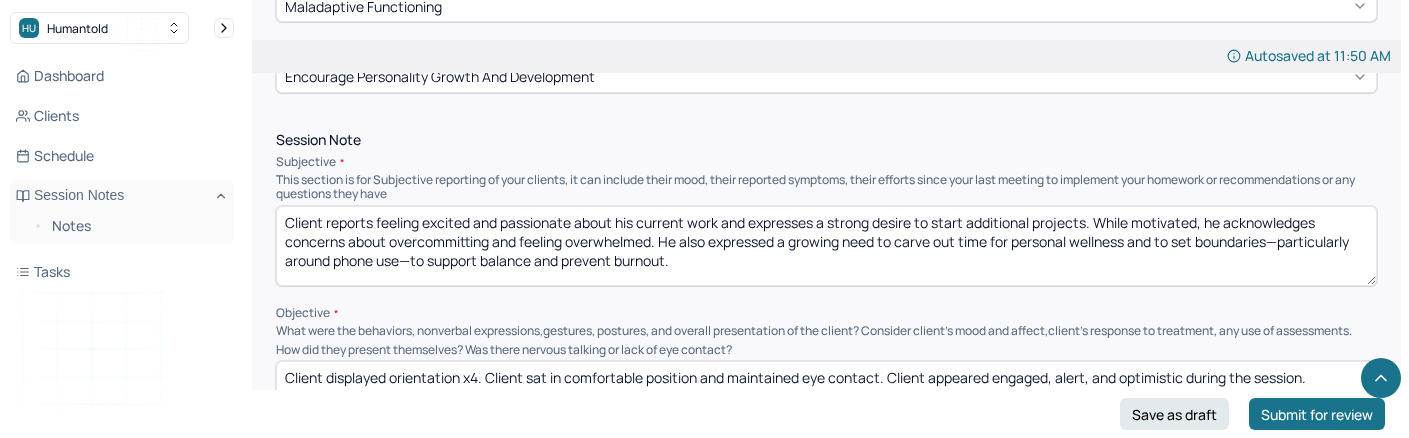 drag, startPoint x: 781, startPoint y: 234, endPoint x: 846, endPoint y: 234, distance: 65 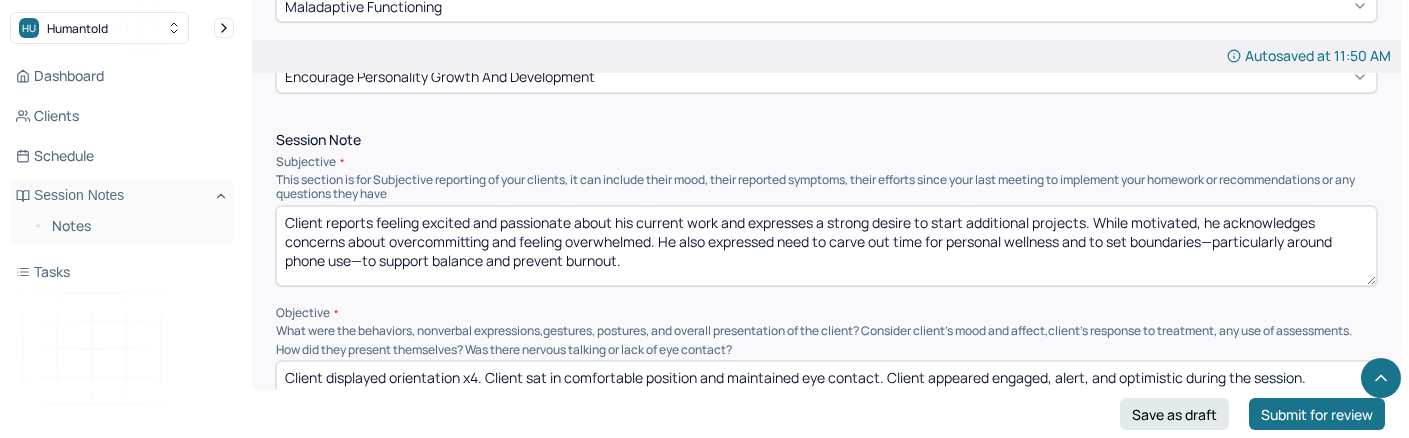 drag, startPoint x: 816, startPoint y: 234, endPoint x: 921, endPoint y: 239, distance: 105.11898 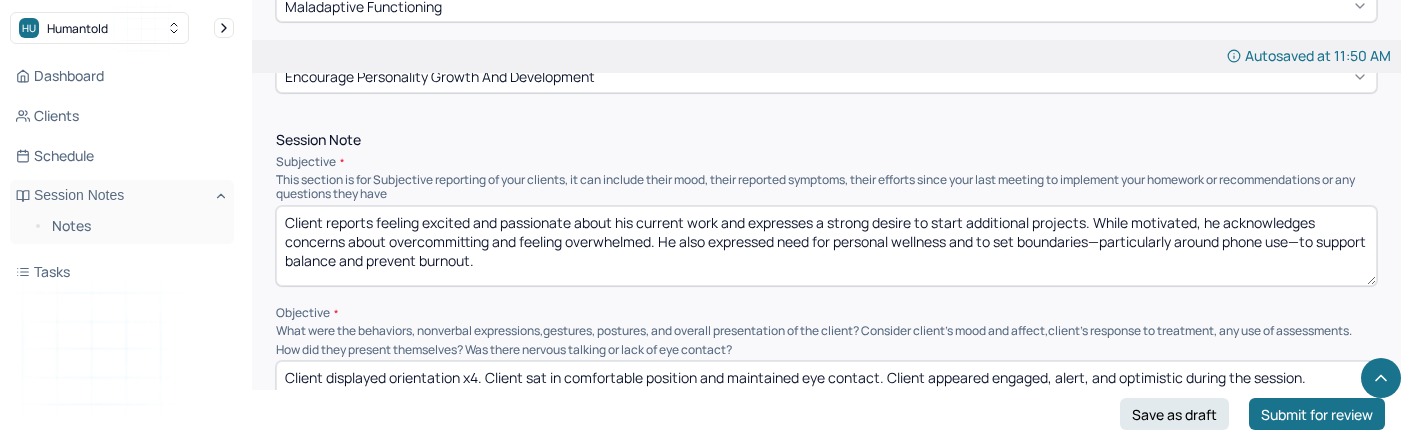 click on "Client reports feeling excited and passionate about his current work and expresses a strong desire to start additional projects. While motivated, he acknowledges concerns about overcommitting and feeling overwhelmed. He also expressed need for personal wellness and to set boundaries—particularly around phone use—to support balance and prevent burnout." at bounding box center [826, 246] 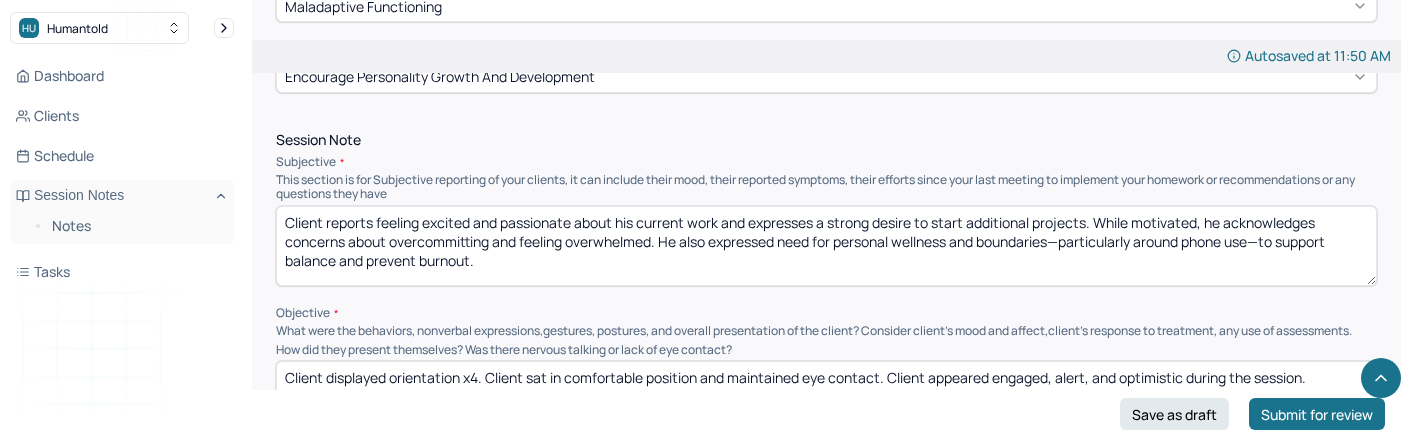 click on "Client reports feeling excited and passionate about his current work and expresses a strong desire to start additional projects. While motivated, he acknowledges concerns about overcommitting and feeling overwhelmed. He also expressed need for personal wellness and boundaries—particularly around phone use—to support balance and prevent burnout." at bounding box center [826, 246] 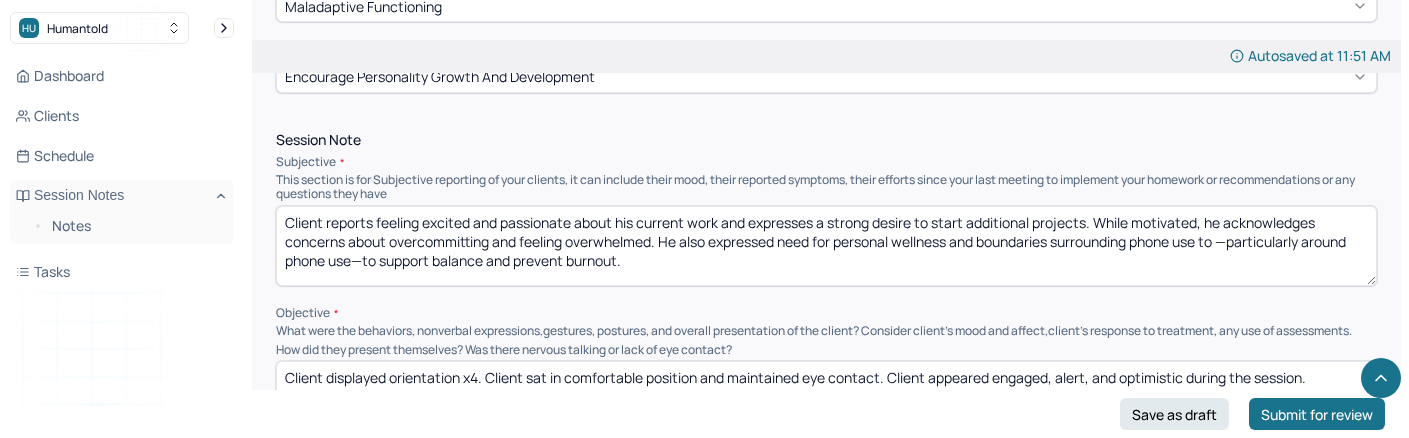 drag, startPoint x: 1227, startPoint y: 235, endPoint x: 378, endPoint y: 256, distance: 849.2597 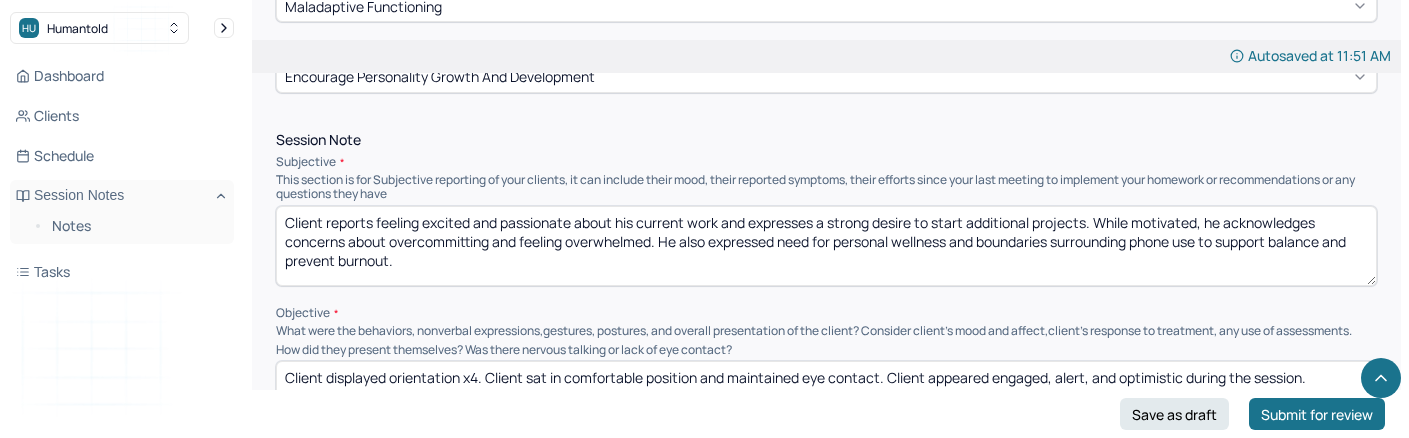 drag, startPoint x: 474, startPoint y: 214, endPoint x: 571, endPoint y: 212, distance: 97.020615 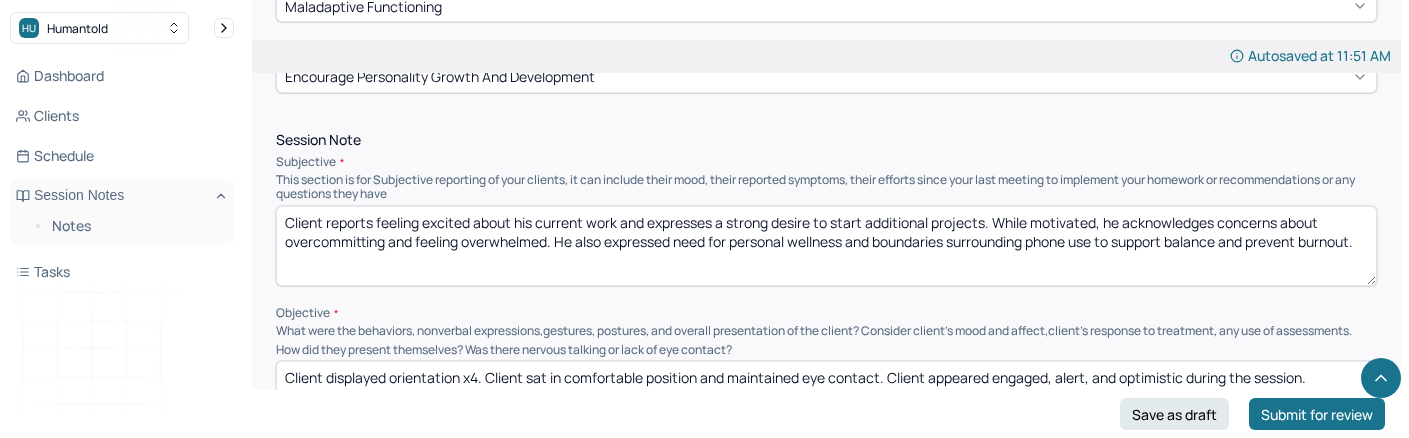 type on "Client reports feeling excited about his current work and expresses a strong desire to start additional projects. While motivated, he acknowledges concerns about overcommitting and feeling overwhelmed. He also expressed need for personal wellness and boundaries surrounding phone use to support balance and prevent burnout." 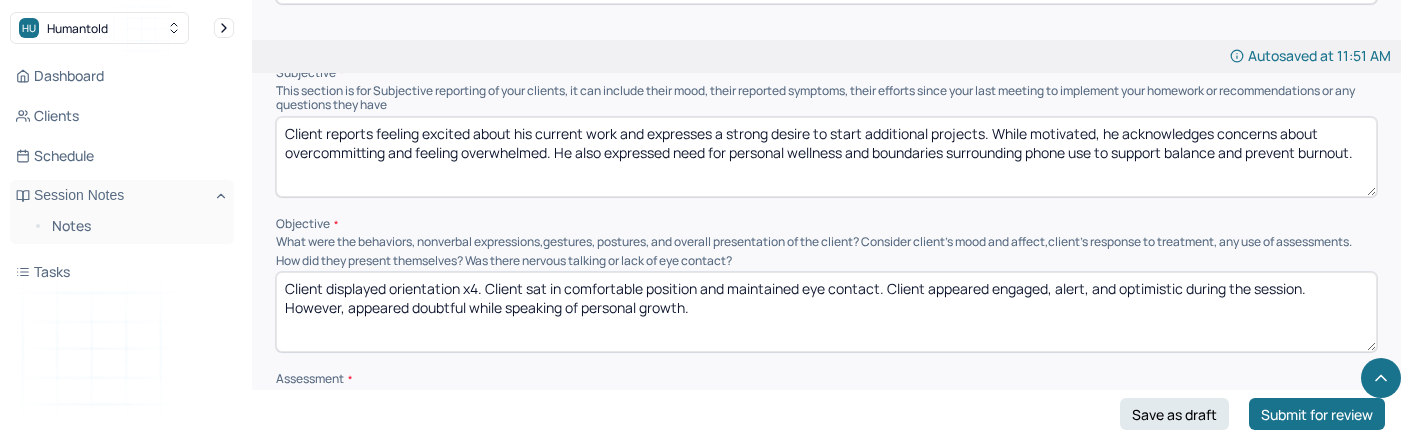 scroll, scrollTop: 1250, scrollLeft: 0, axis: vertical 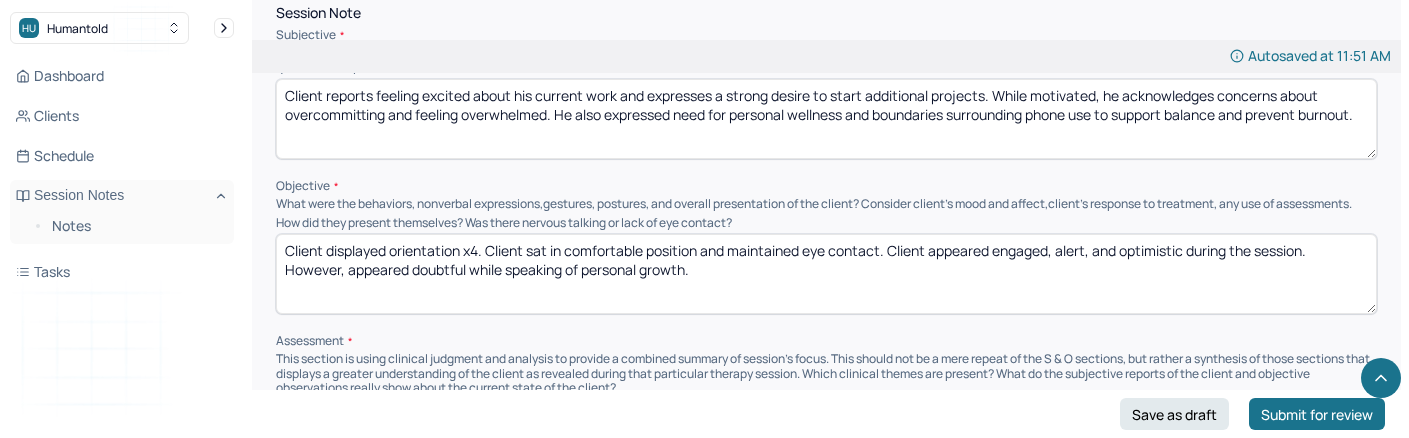 drag, startPoint x: 552, startPoint y: 257, endPoint x: 644, endPoint y: 257, distance: 92 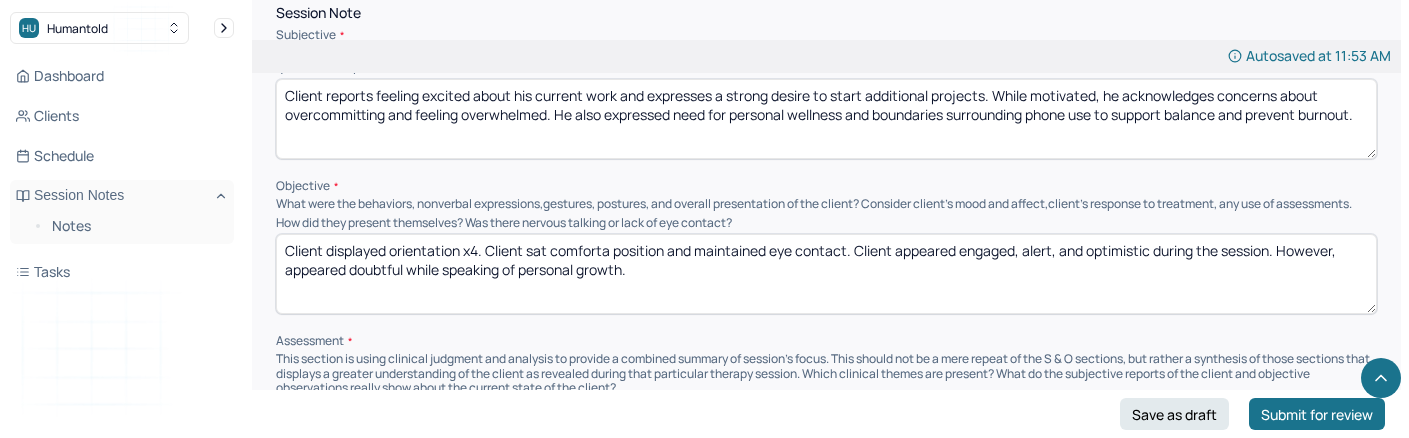 drag, startPoint x: 682, startPoint y: 254, endPoint x: 636, endPoint y: 254, distance: 46 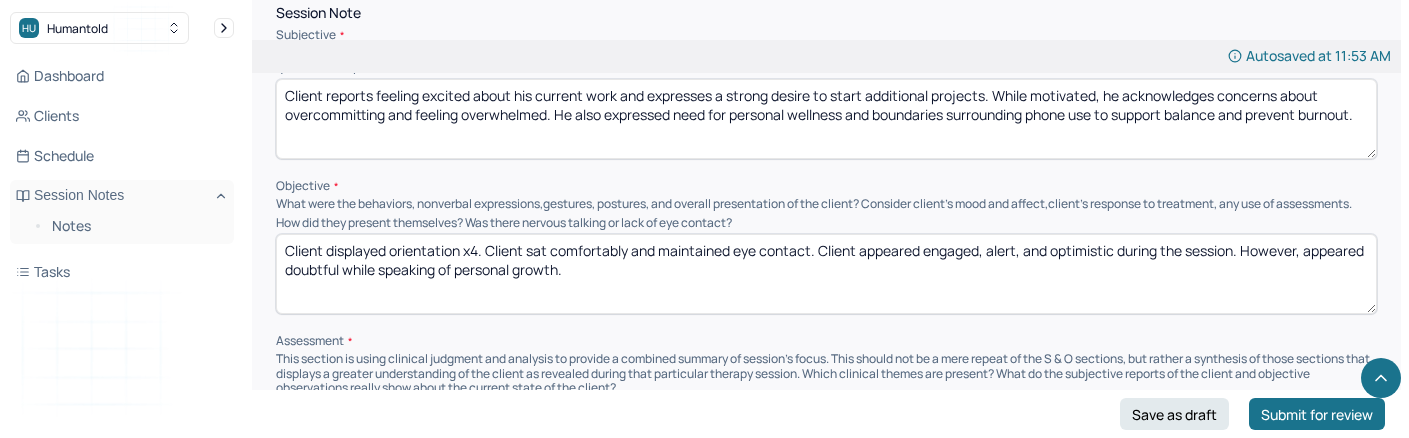 drag, startPoint x: 818, startPoint y: 257, endPoint x: 858, endPoint y: 280, distance: 46.141087 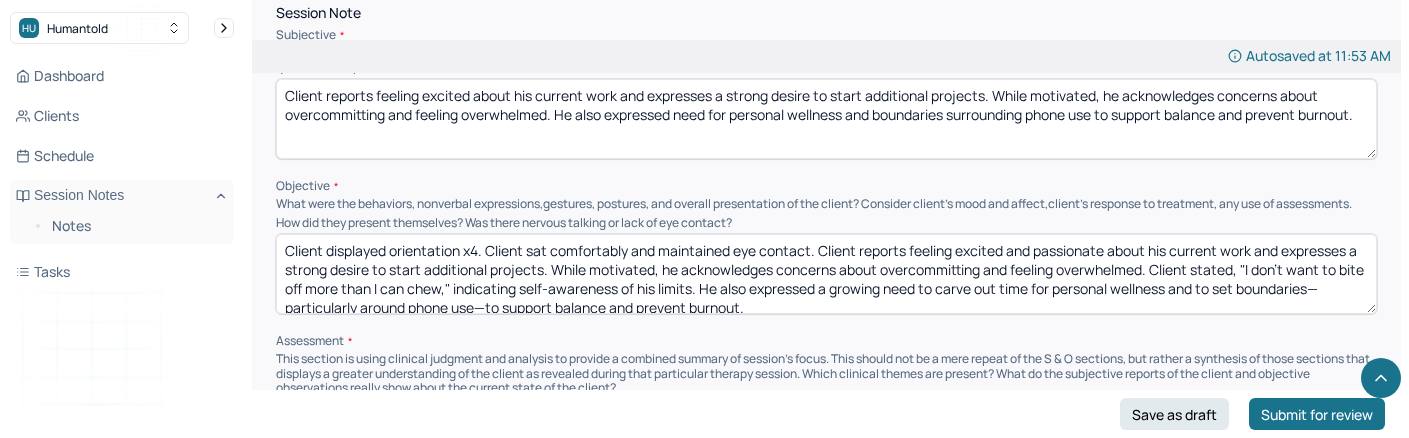 scroll, scrollTop: 3, scrollLeft: 0, axis: vertical 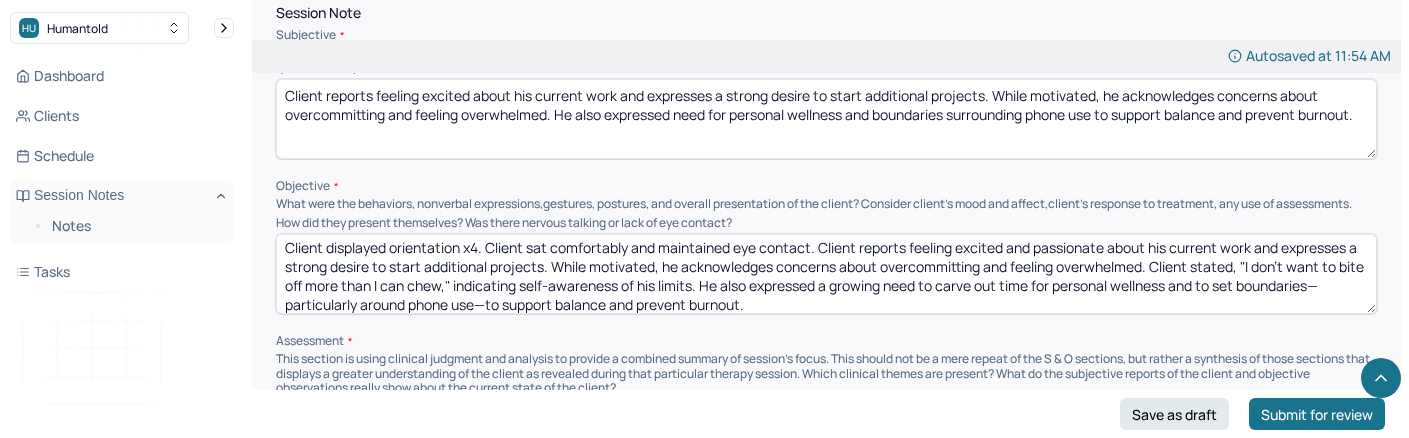 drag, startPoint x: 765, startPoint y: 312, endPoint x: 823, endPoint y: 261, distance: 77.23341 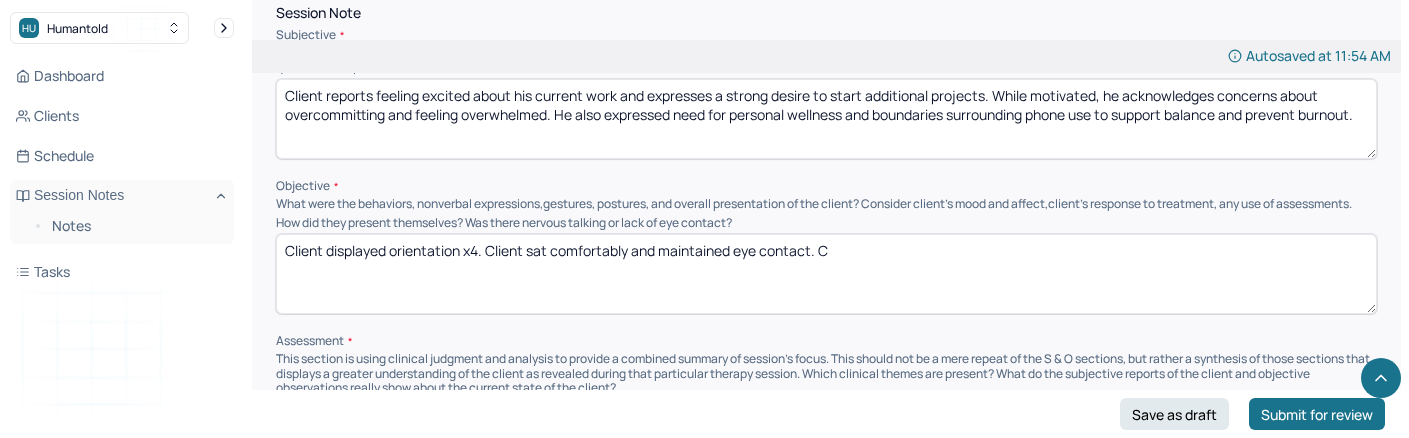 scroll, scrollTop: 0, scrollLeft: 0, axis: both 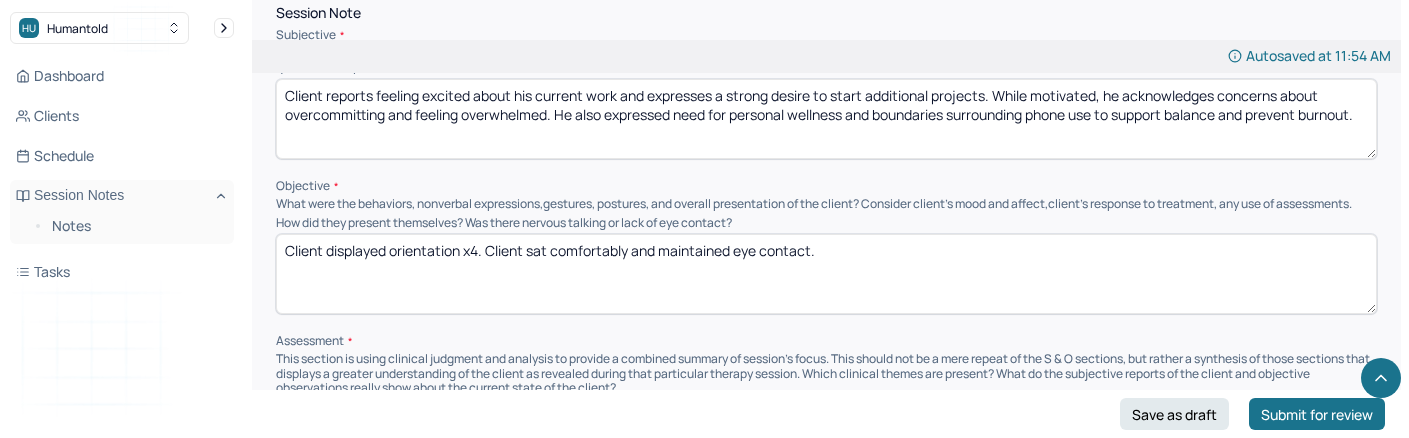 paste on "Client presented with high energy and positive affect." 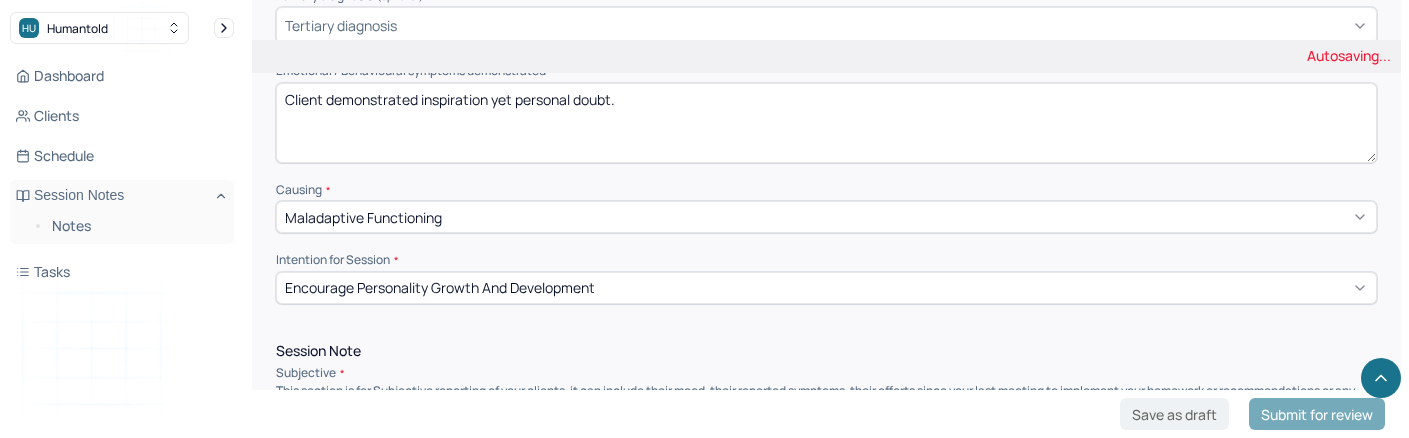scroll, scrollTop: 878, scrollLeft: 0, axis: vertical 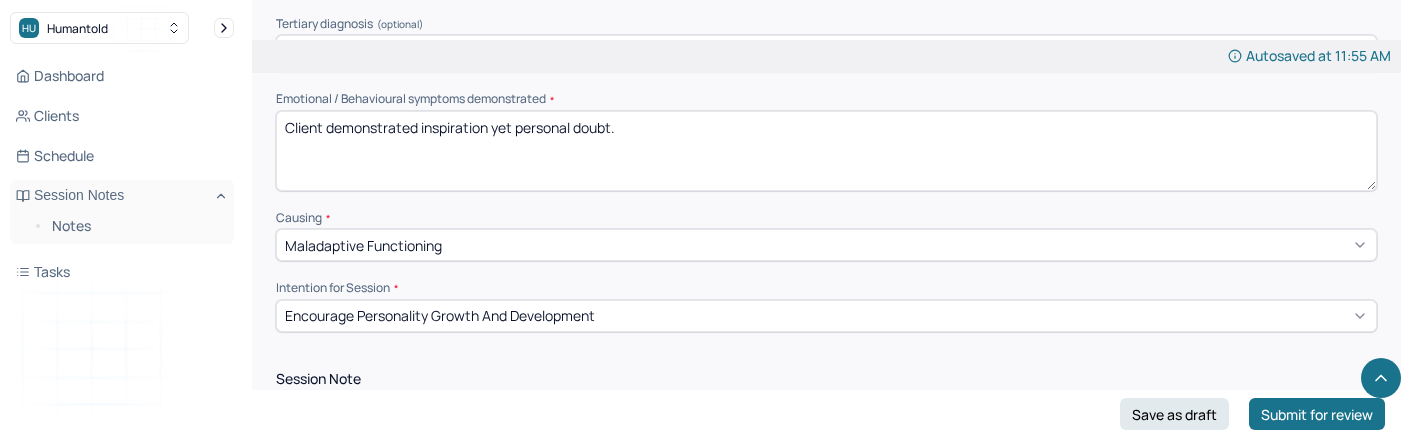 type on "Client displayed orientation x4. Client sat comfortably and maintained eye contact. Client presented with high energy and positive affect. Client displayed awareness of challenges of personal wellness." 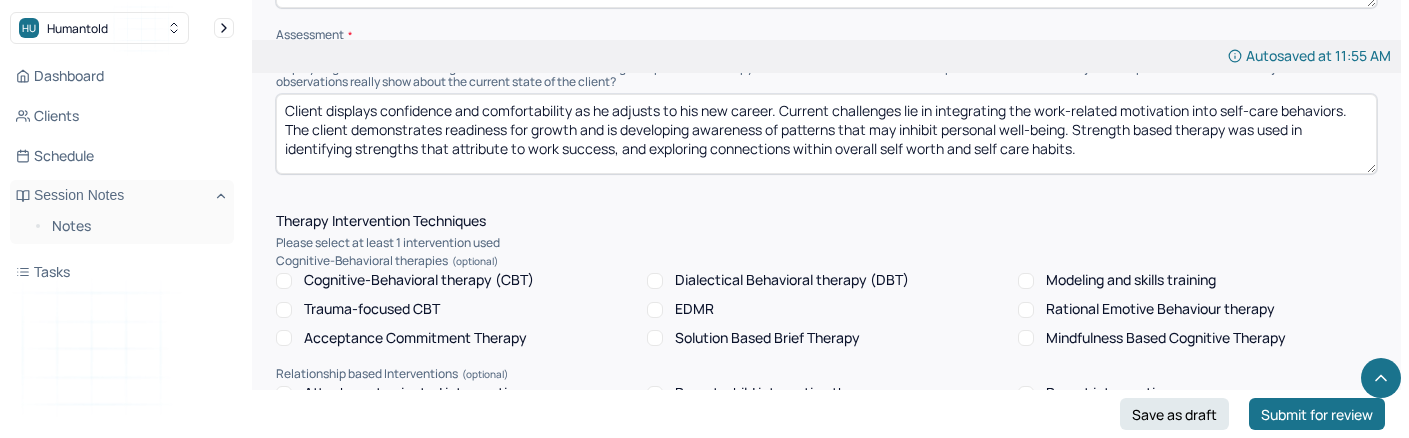 scroll, scrollTop: 1551, scrollLeft: 0, axis: vertical 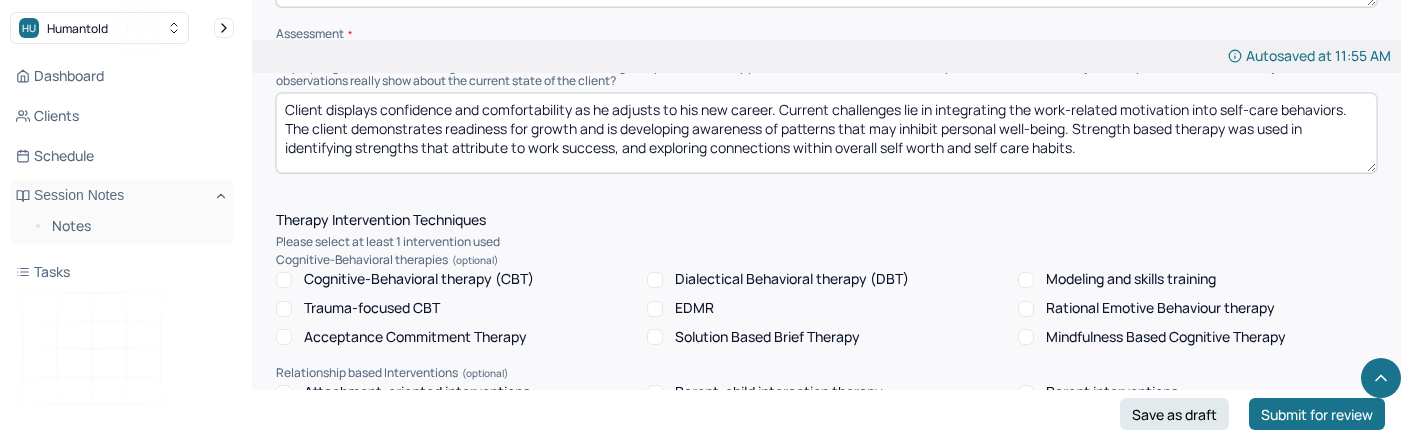 type on "Client demonstrated high energy and excitement." 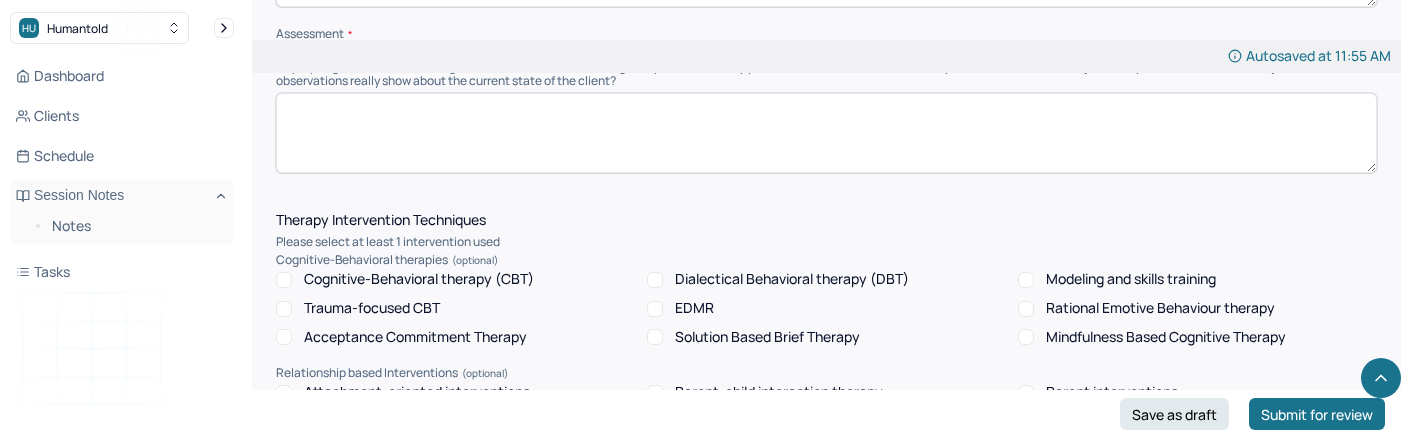 paste on "Client is highly motivated and creatively energized, yet at risk of overextension. His desire to set boundaries and prioritize wellness reflects healthy self-awareness and a preventative mindset." 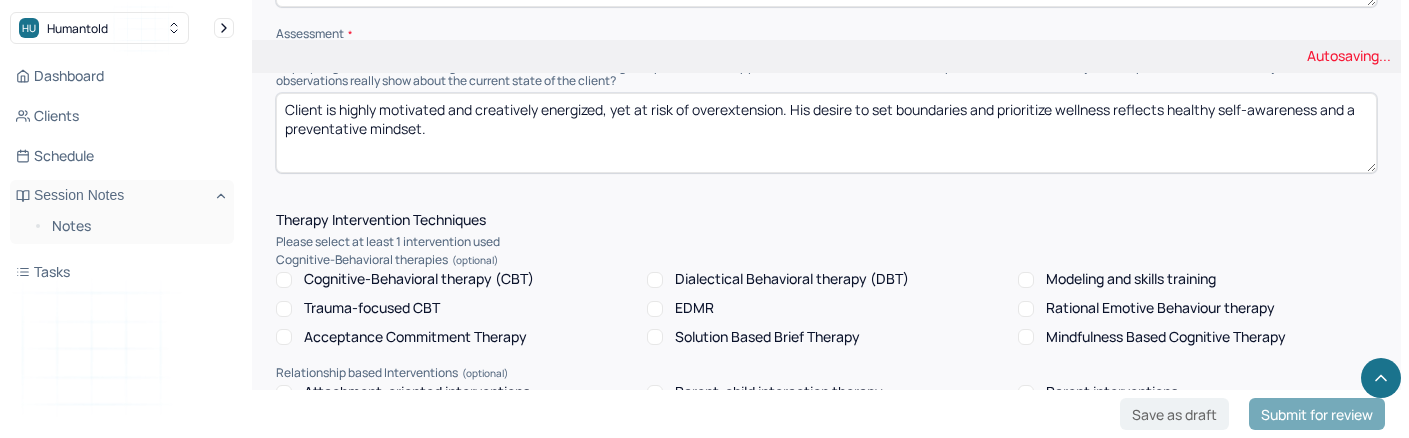 click on "Client is highly motivated and creatively energized, yet at risk of overextension. His desire to set boundaries and prioritize wellness reflects healthy self-awareness and a preventative mindset." at bounding box center (826, 133) 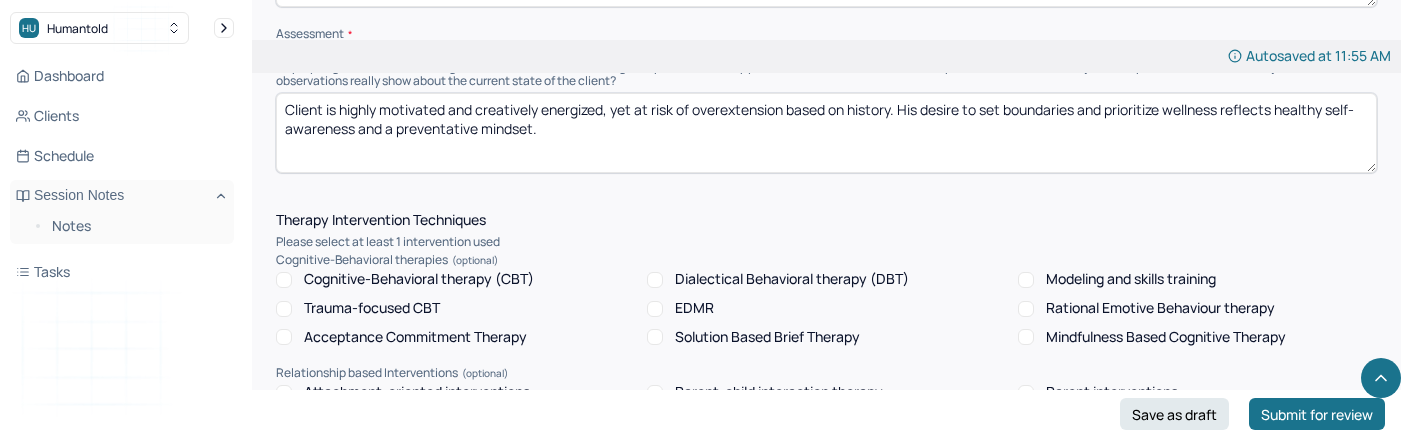 click on "Client is highly motivated and creatively energized, yet at risk of overextension. His desire to set boundaries and prioritize wellness reflects healthy self-awareness and a preventative mindset." at bounding box center [826, 133] 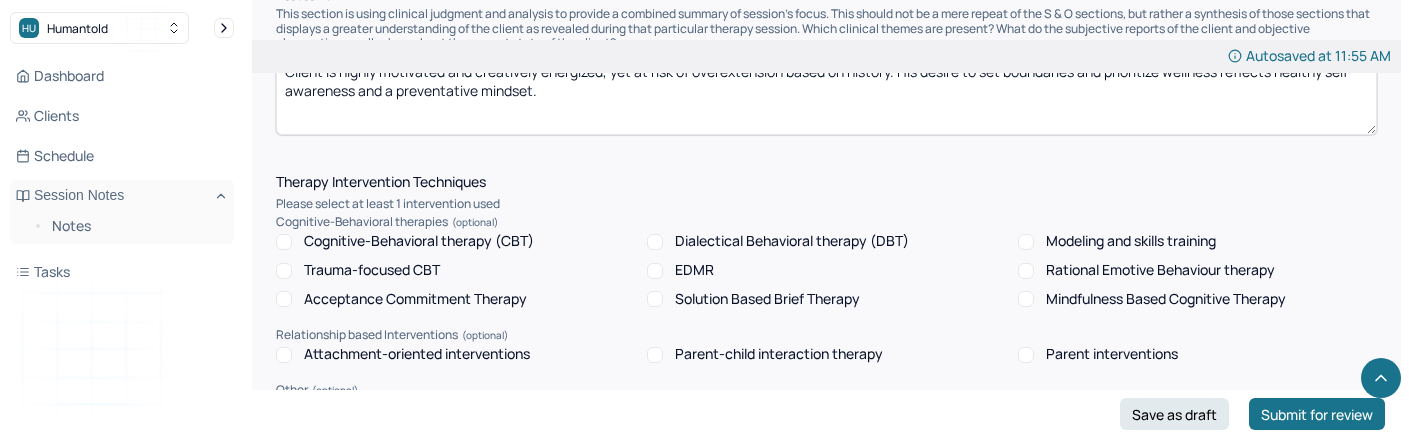 scroll, scrollTop: 1619, scrollLeft: 0, axis: vertical 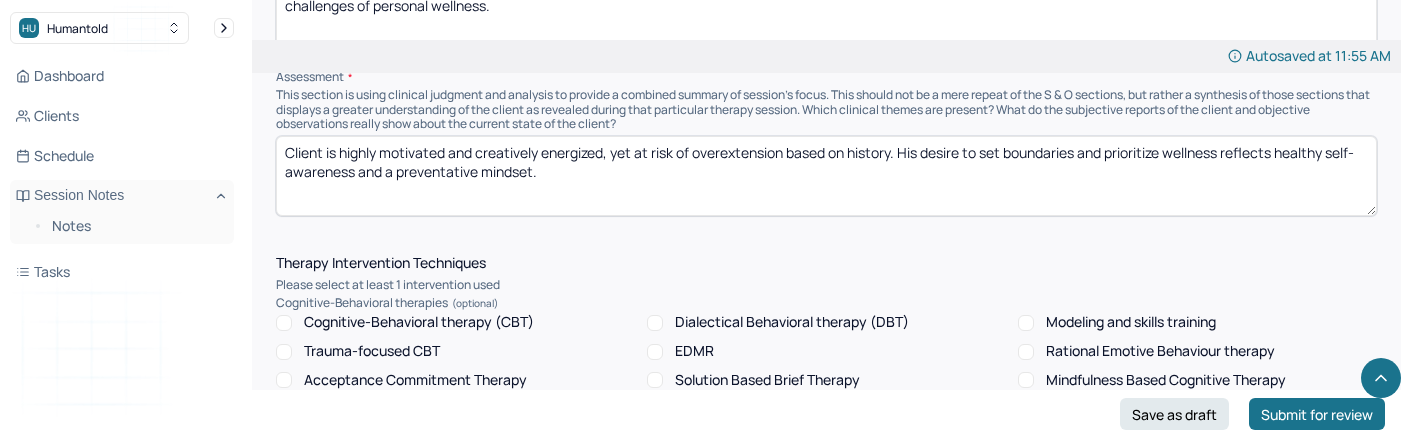 click on "Client is highly motivated and creatively energized, yet at risk of overextension based on history. His desire to set boundaries and prioritize wellness reflects healthy self-awareness and a preventative mindset." at bounding box center (826, 176) 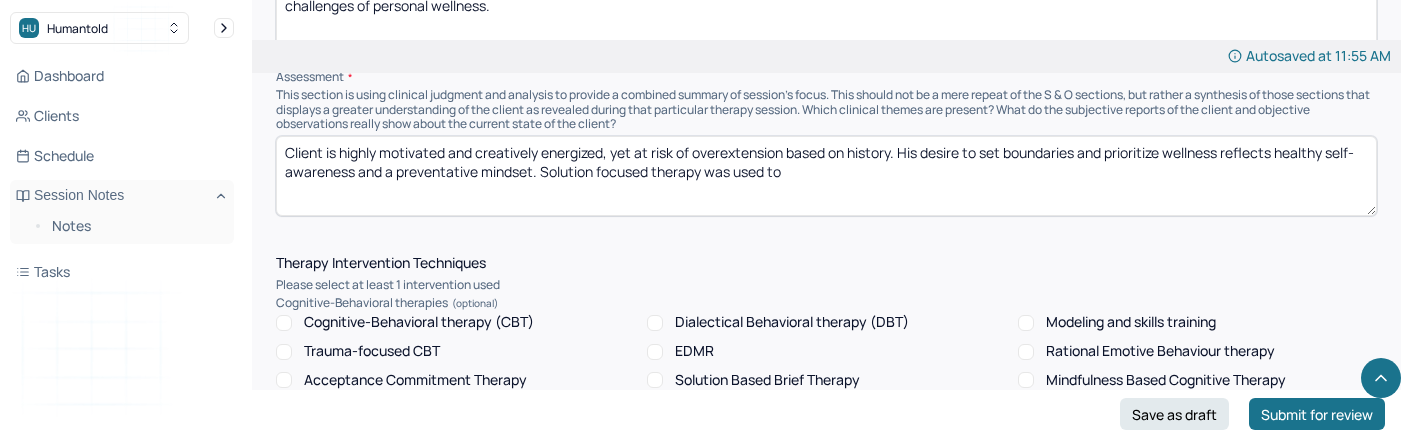paste on "Explore strategies to manage workload and prevent overwhelm" 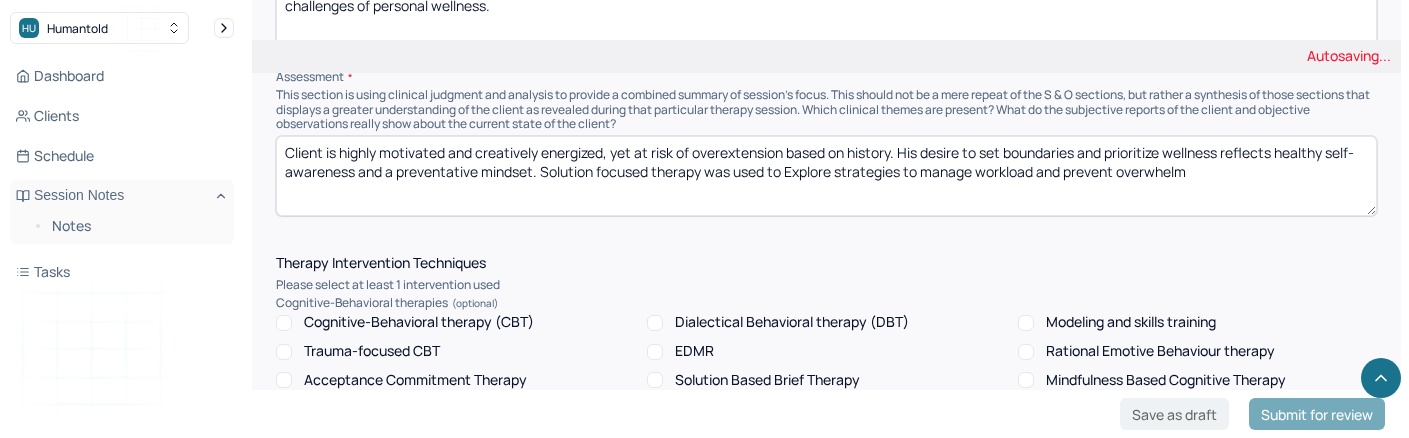 click on "Client is highly motivated and creatively energized, yet at risk of overextension based on history. His desire to set boundaries and prioritize wellness reflects healthy self-awareness and a preventative mindset." at bounding box center (826, 176) 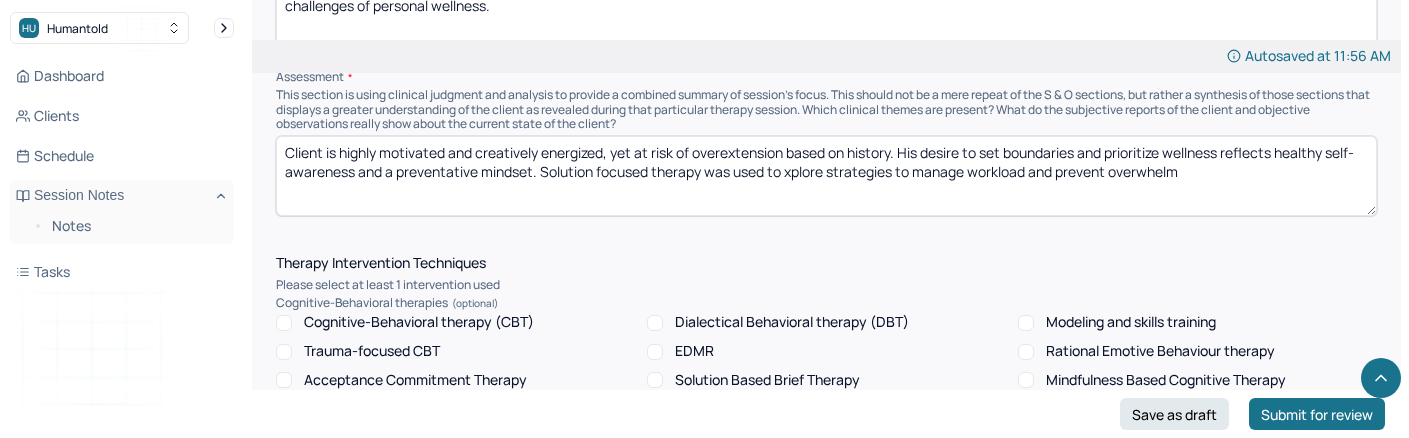 drag, startPoint x: 823, startPoint y: 181, endPoint x: 782, endPoint y: 181, distance: 41 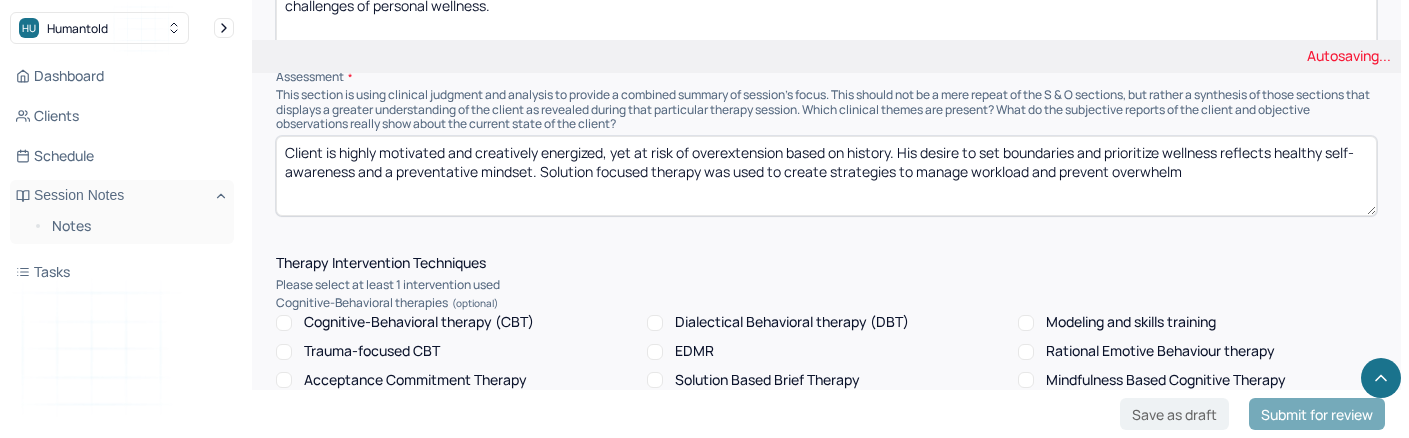 click on "Client is highly motivated and creatively energized, yet at risk of overextension based on history. His desire to set boundaries and prioritize wellness reflects healthy self-awareness and a preventative mindset. Solution focused therapy was used to Explore strategies to manage workload and prevent overwhelm" at bounding box center (826, 176) 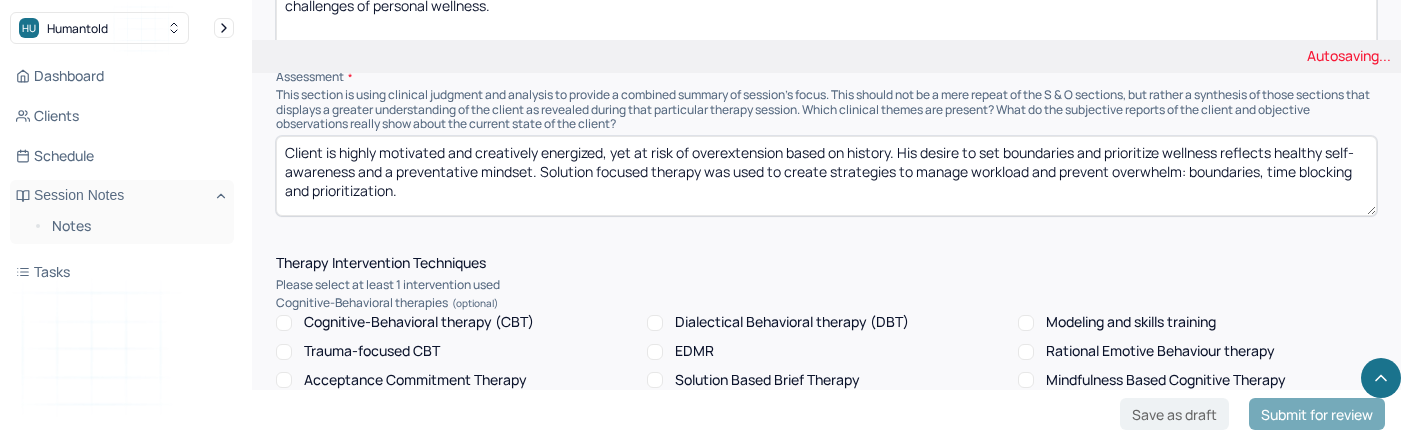 type on "Client is highly motivated and creatively energized, yet at risk of overextension based on history. His desire to set boundaries and prioritize wellness reflects healthy self-awareness and a preventative mindset. Solution focused therapy was used to create strategies to manage workload and prevent overwhelm: boundaries, time blocking and prioritization." 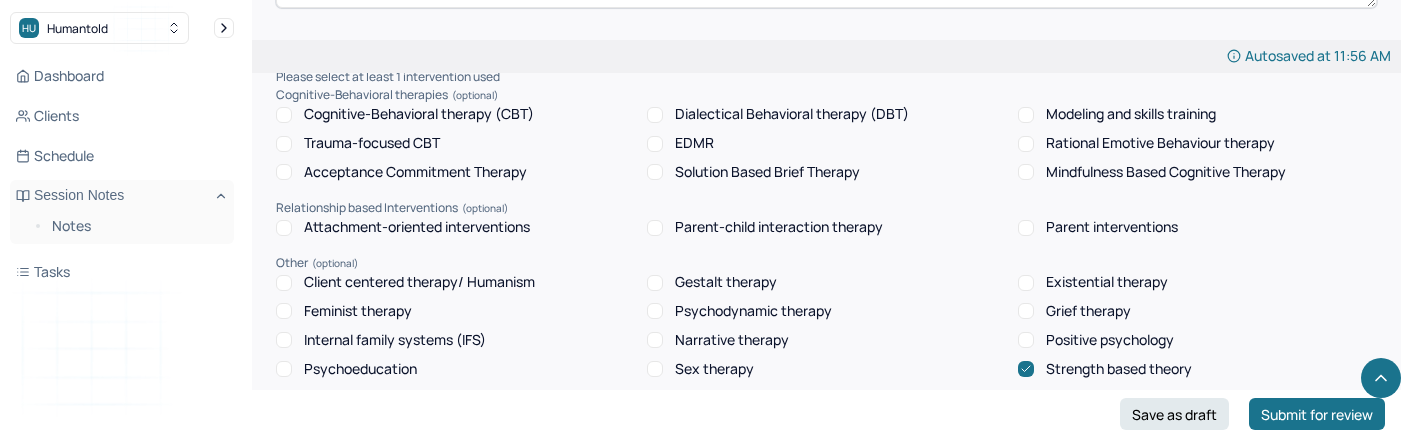 scroll, scrollTop: 1720, scrollLeft: 0, axis: vertical 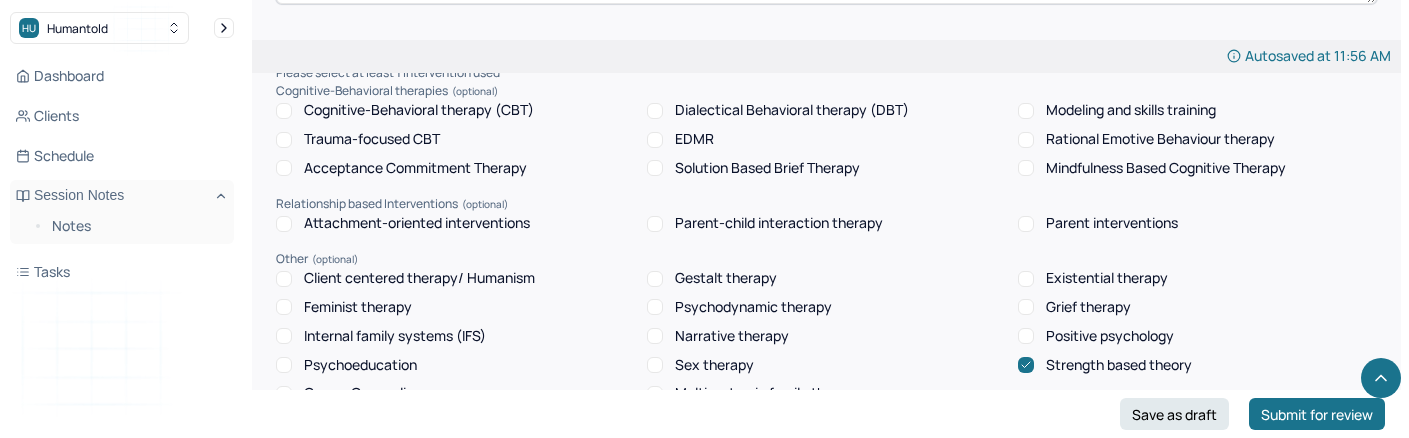 click on "Solution Based Brief Therapy" at bounding box center [655, 168] 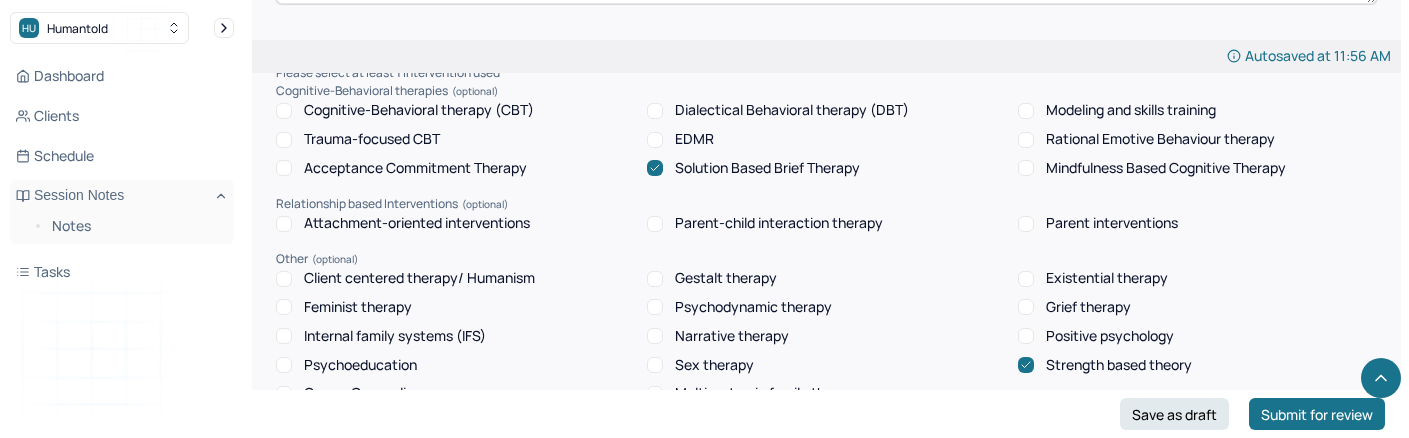 click 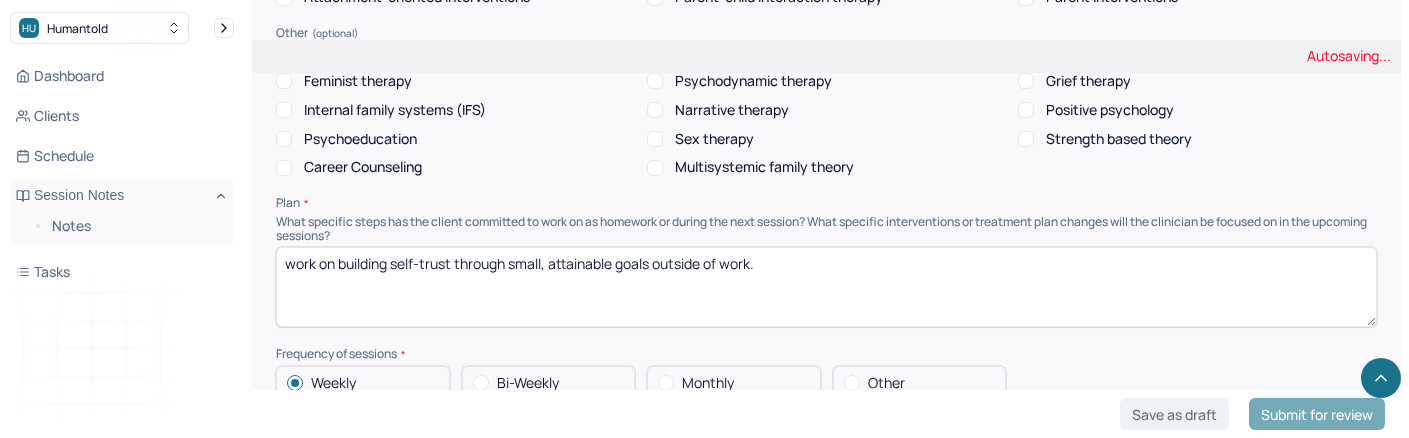 scroll, scrollTop: 1965, scrollLeft: 0, axis: vertical 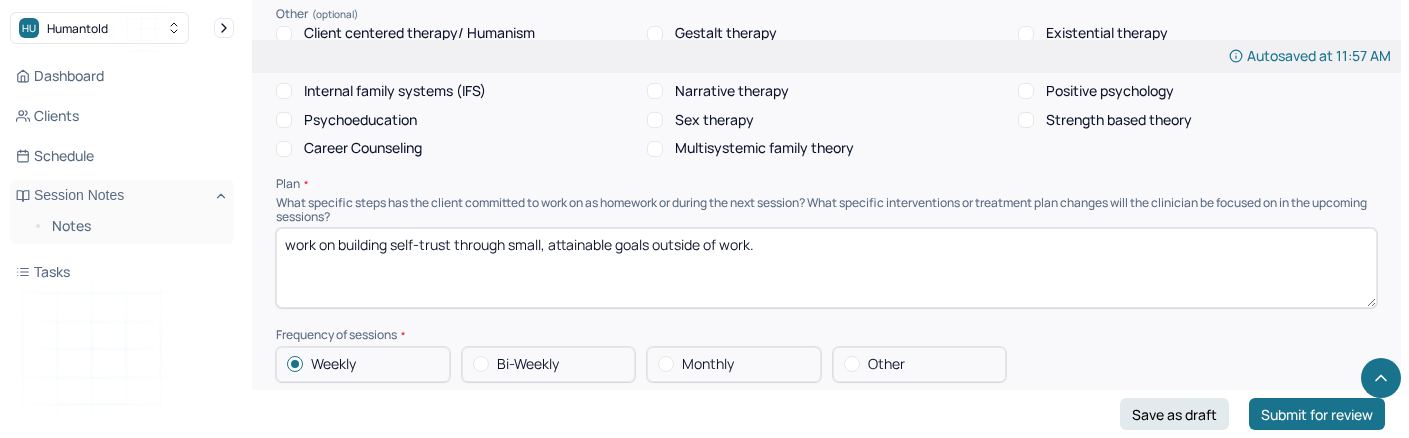 click on "work on building self-trust through small, attainable goals outside of work." at bounding box center [826, 268] 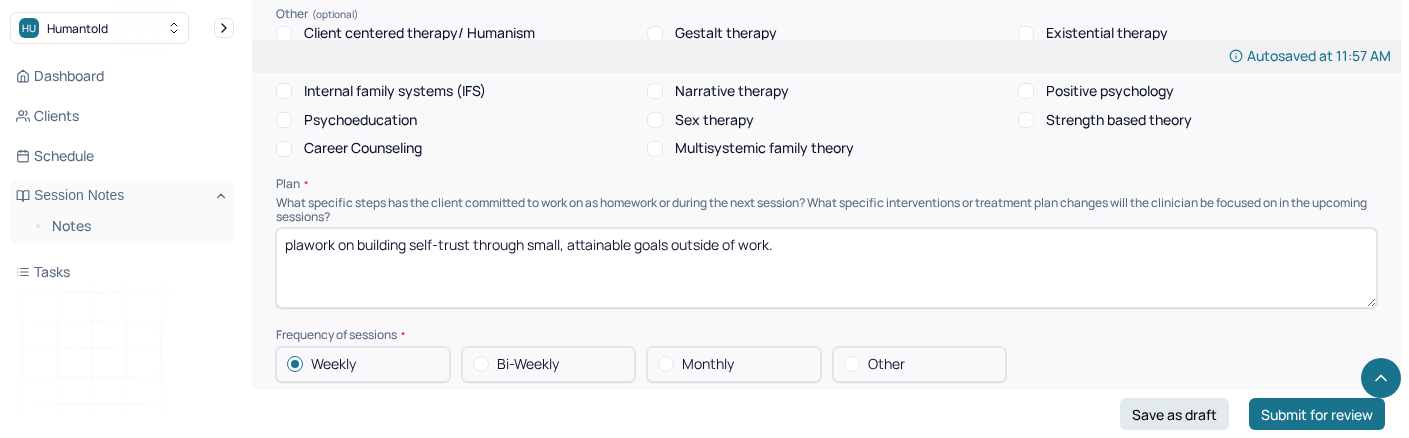 drag, startPoint x: 801, startPoint y: 264, endPoint x: 282, endPoint y: 236, distance: 519.75476 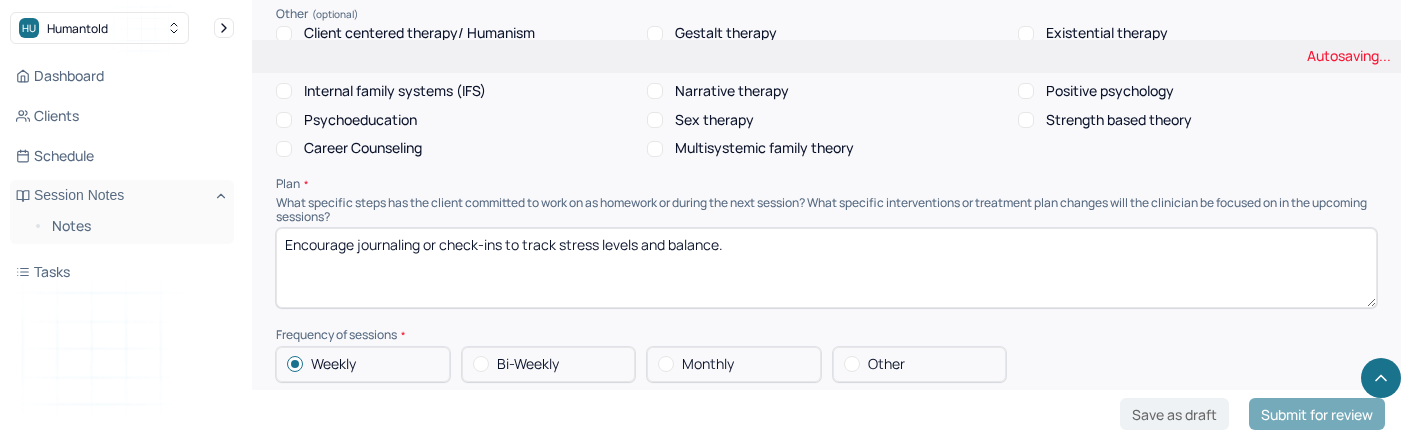 drag, startPoint x: 355, startPoint y: 251, endPoint x: 257, endPoint y: 251, distance: 98 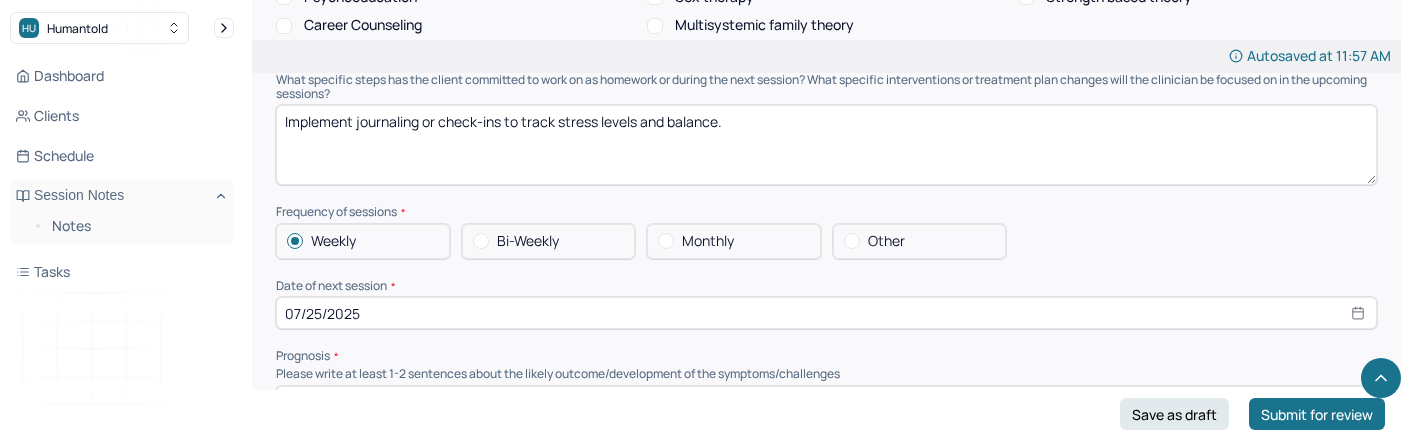 scroll, scrollTop: 2092, scrollLeft: 0, axis: vertical 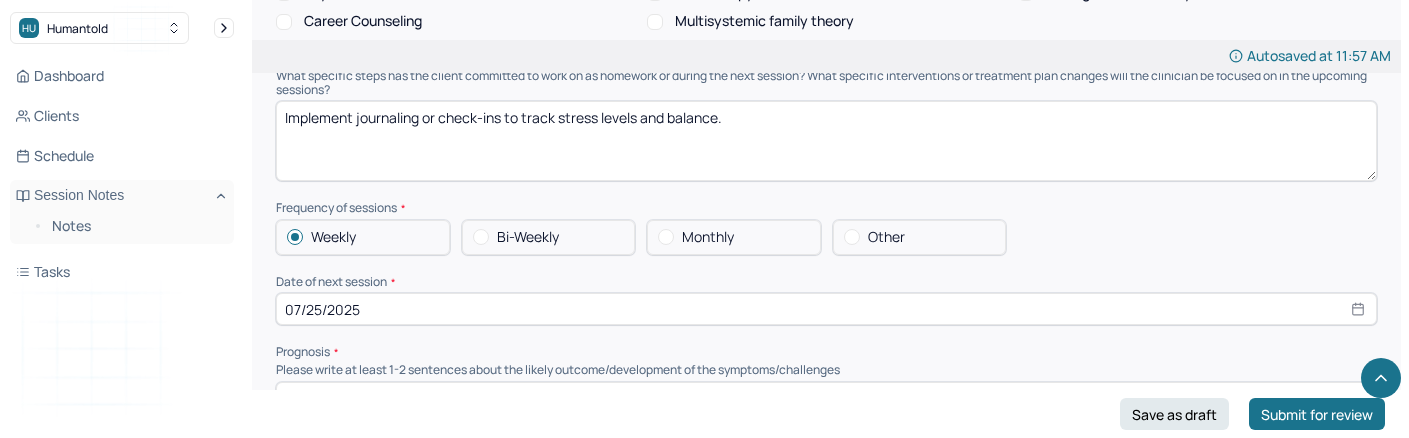 type on "Implement journaling or check-ins to track stress levels and balance." 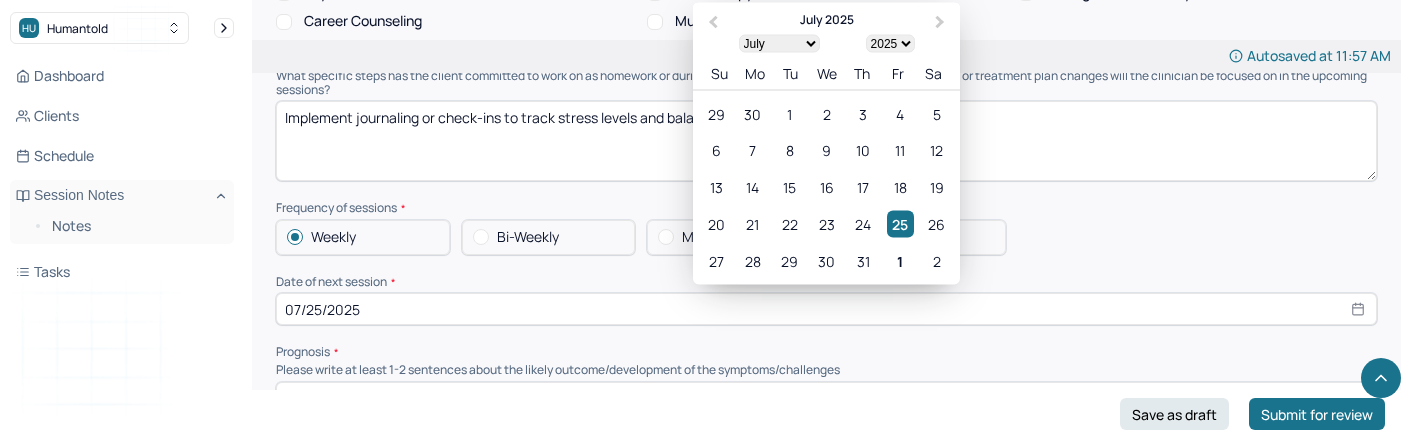 click on "07/25/2025" at bounding box center (826, 309) 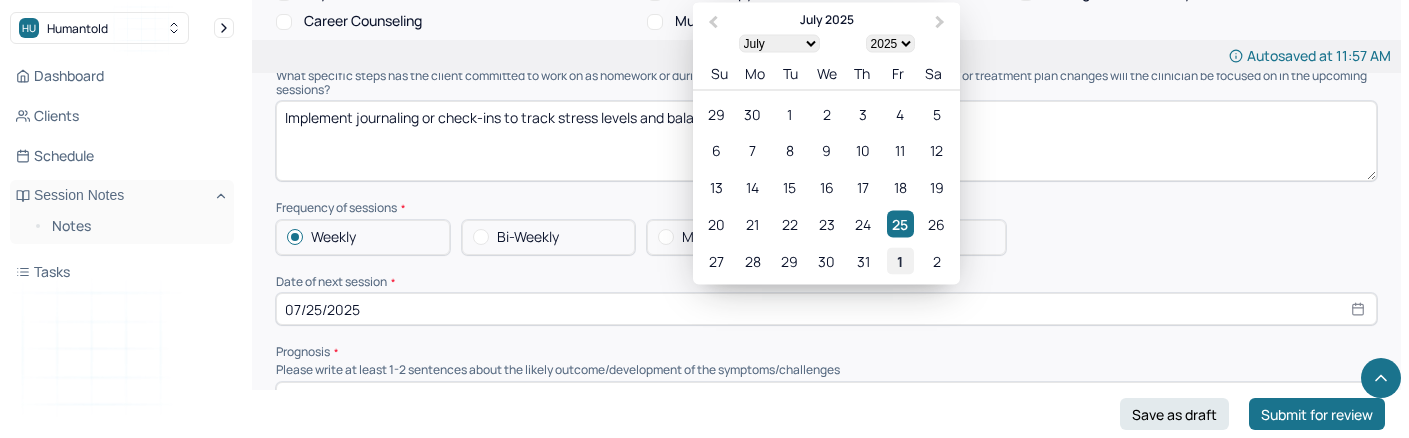 click on "1" at bounding box center [900, 260] 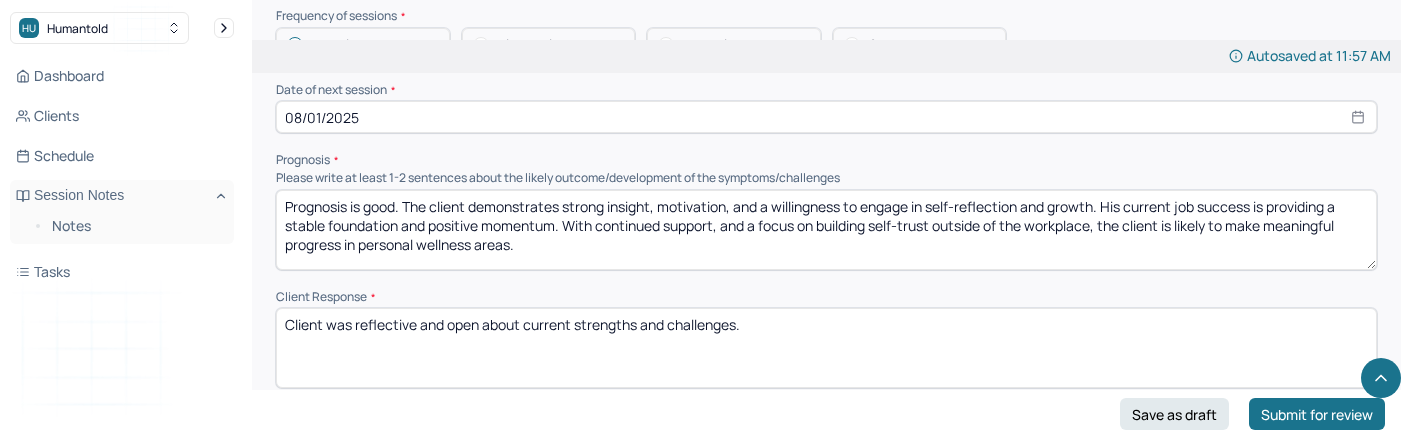 scroll, scrollTop: 2294, scrollLeft: 0, axis: vertical 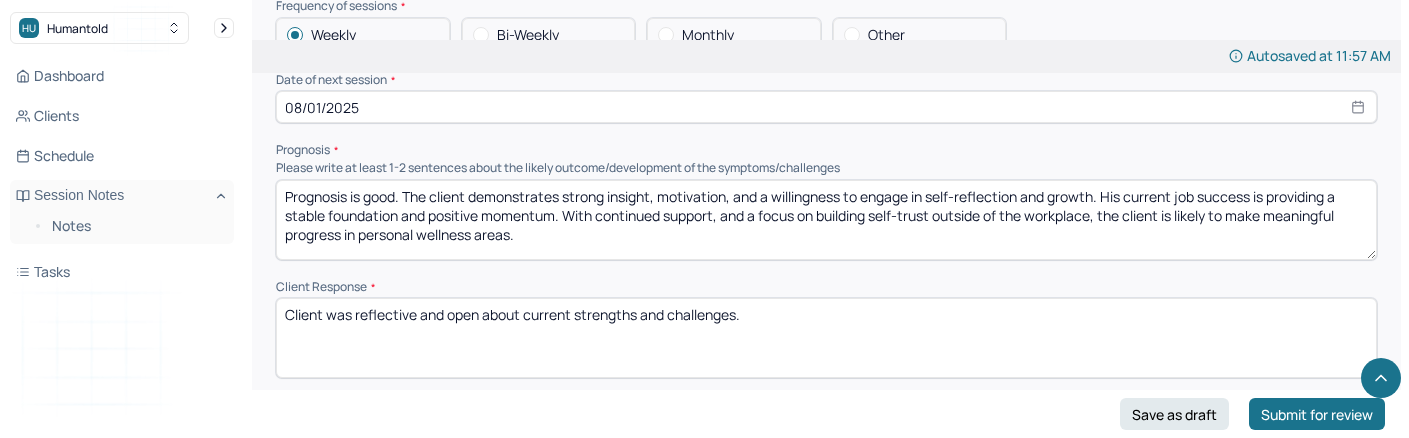 select on "7" 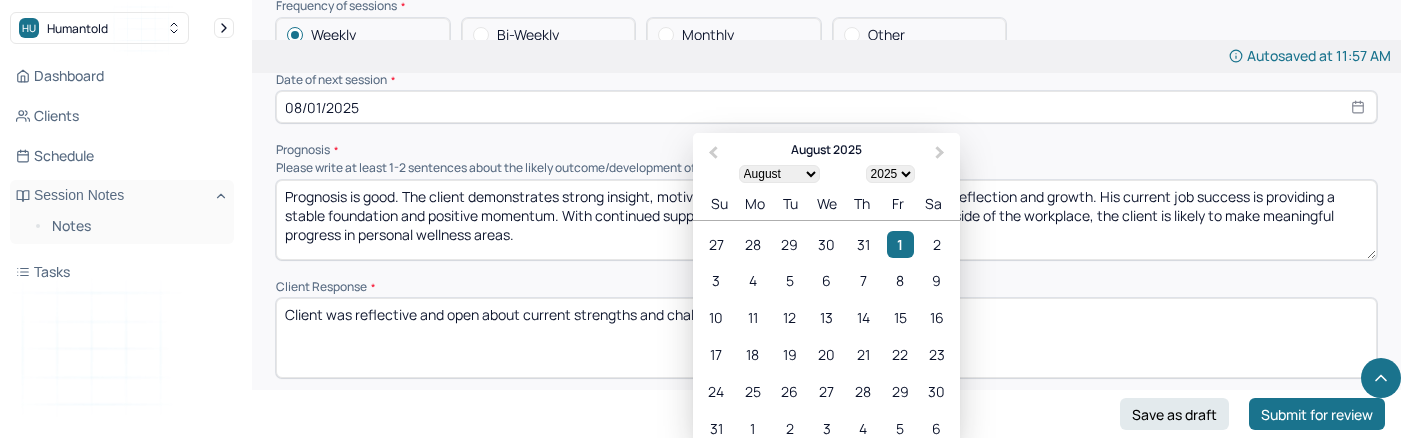 click on "Prognosis is good. The client demonstrates strong insight, motivation, and a willingness to engage in self-reflection and growth. His current job success is providing a stable foundation and positive momentum. With continued support, and a focus on building self-trust outside of the workplace, the client is likely to make meaningful progress in personal wellness areas." at bounding box center [826, 220] 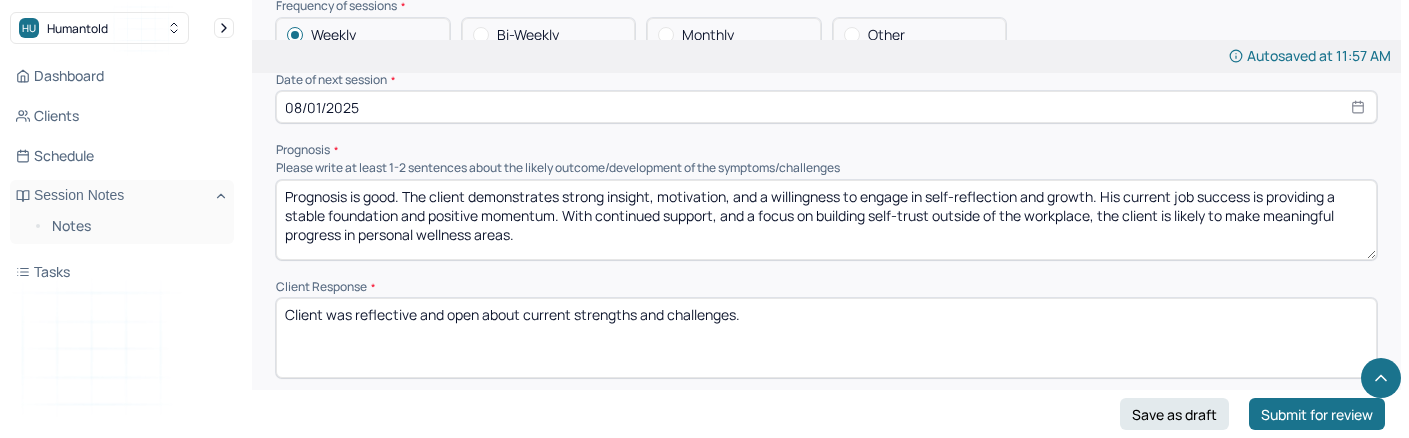 drag, startPoint x: 542, startPoint y: 243, endPoint x: 402, endPoint y: 202, distance: 145.88008 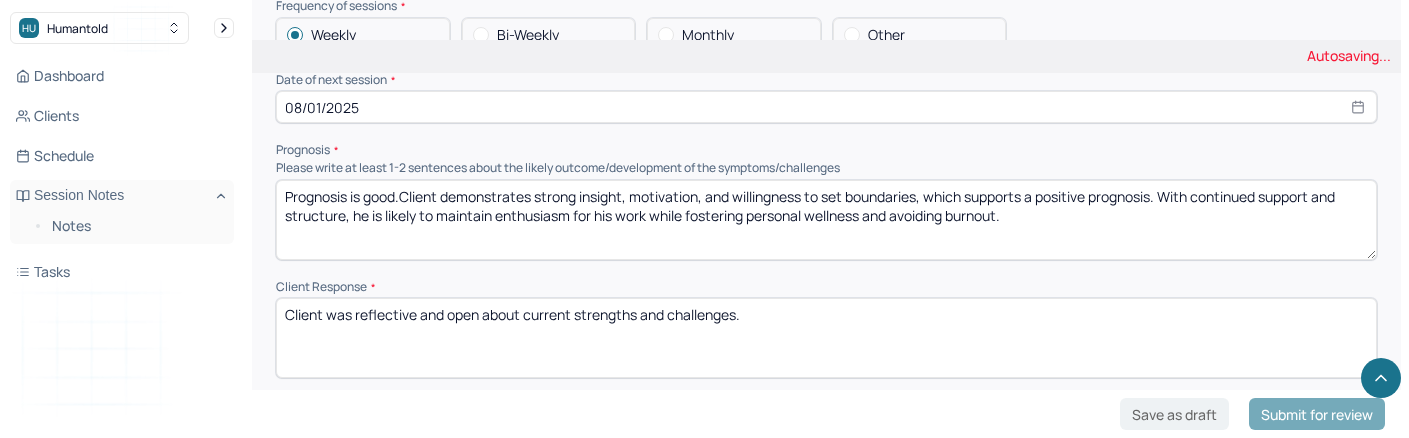 click on "Prognosis is good. The client demonstrates strong insight, motivation, and a willingness to engage in self-reflection and growth. His current job success is providing a stable foundation and positive momentum. With continued support, and a focus on building self-trust outside of the workplace, the client is likely to make meaningful progress in personal wellness areas." at bounding box center [826, 220] 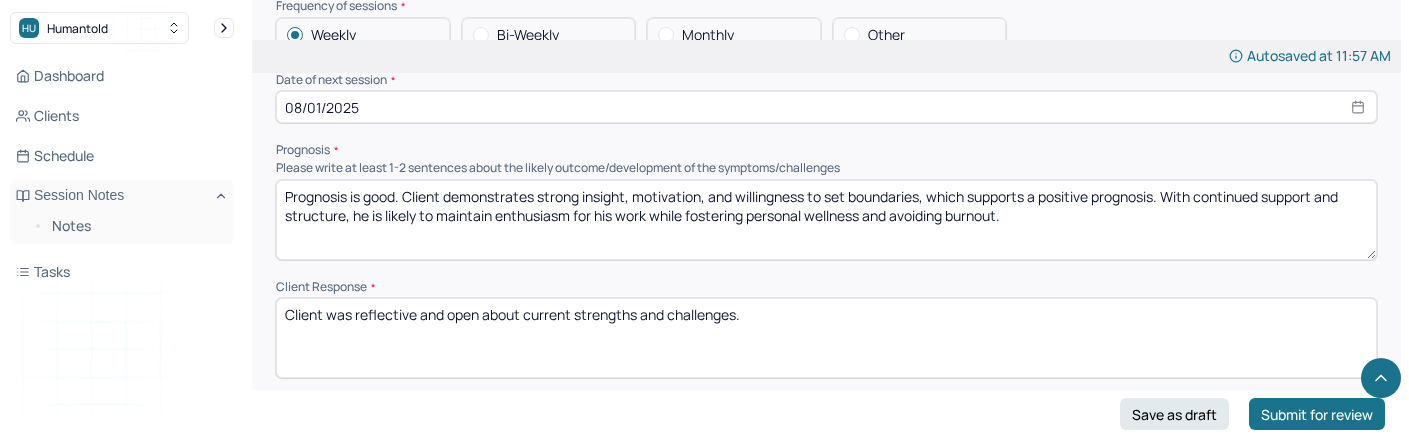 drag, startPoint x: 930, startPoint y: 204, endPoint x: 1172, endPoint y: 193, distance: 242.24988 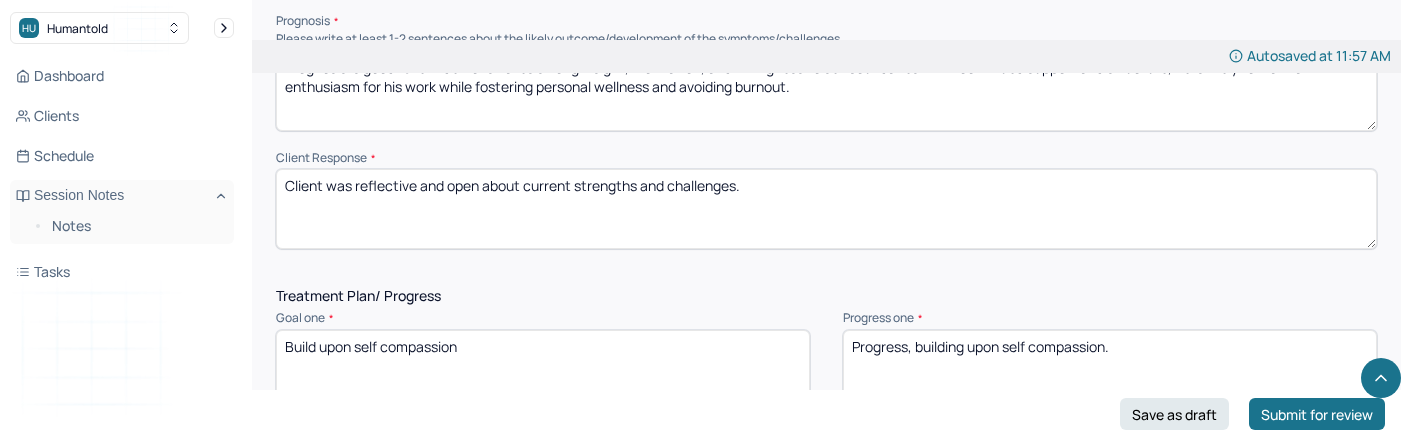 scroll, scrollTop: 2441, scrollLeft: 0, axis: vertical 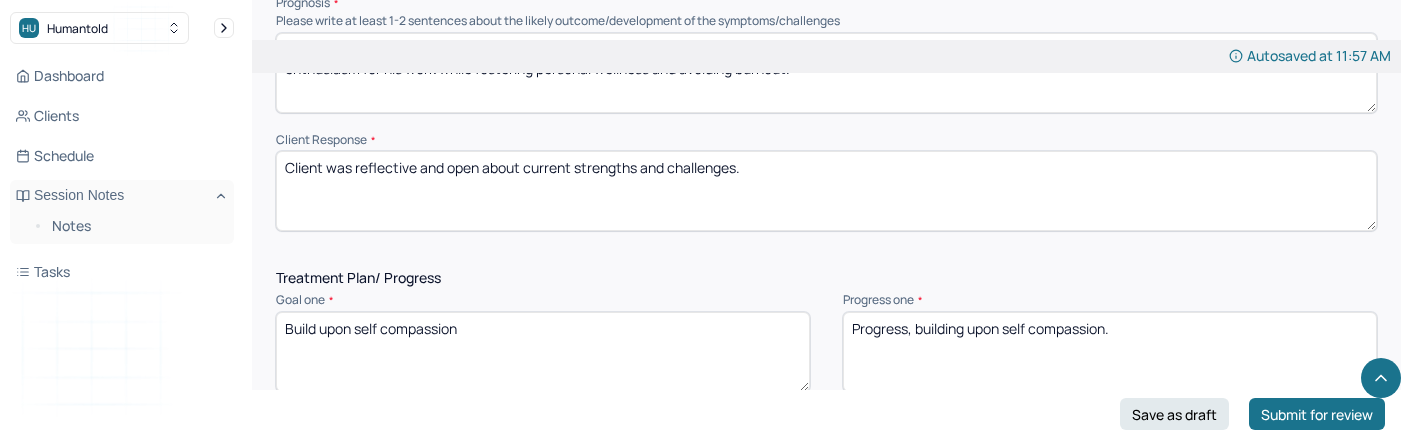 type on "Prognosis is good. Client demonstrates strong insight, motivation, and willingness to set boundaries. With continued support and structure, he is likely to maintain enthusiasm for his work while fostering personal wellness and avoiding burnout." 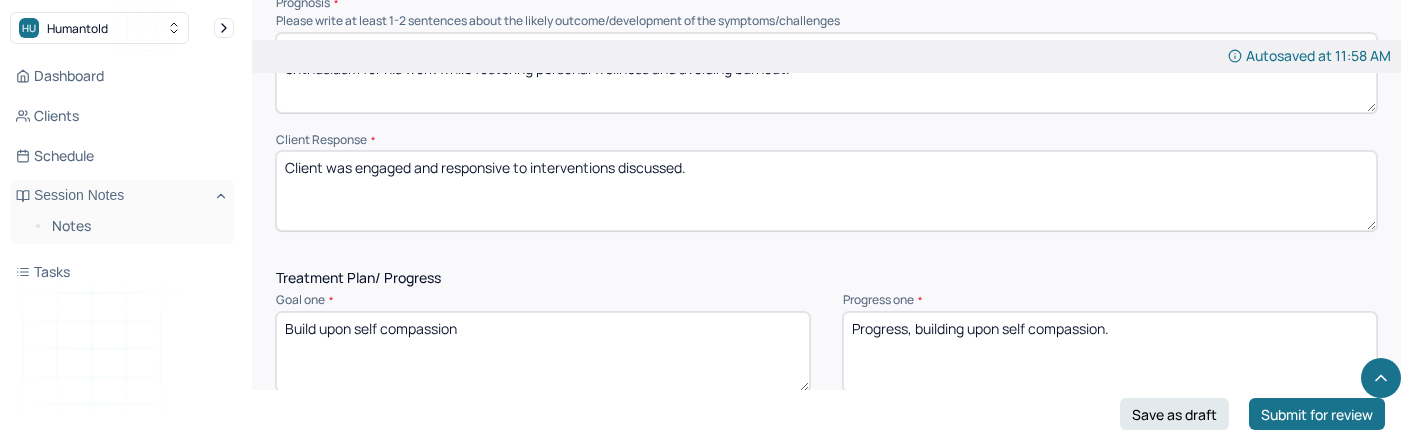 scroll, scrollTop: 2503, scrollLeft: 0, axis: vertical 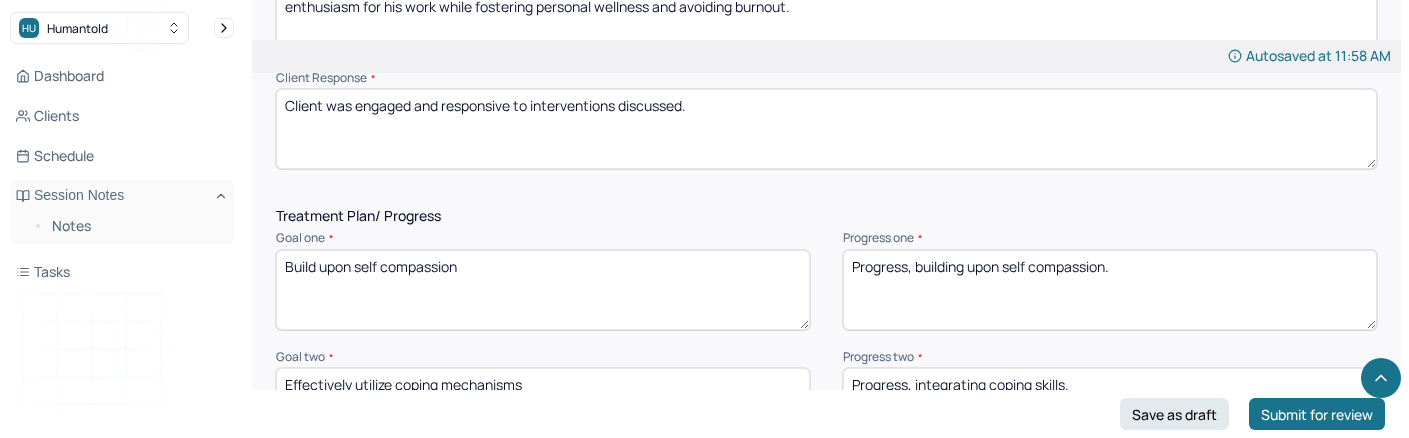 type on "Client was engaged and responsive to interventions discussed." 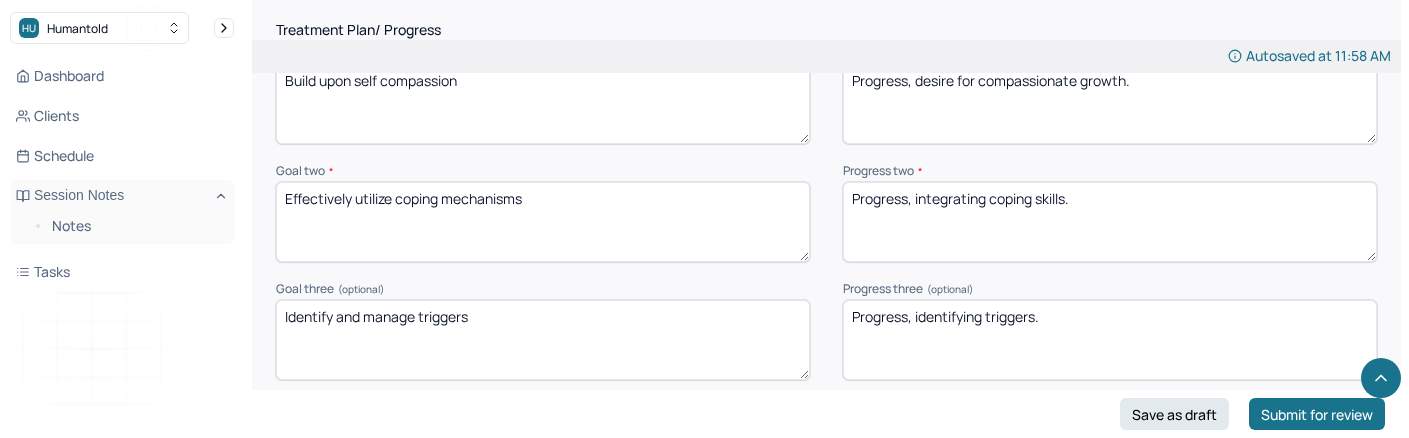 scroll, scrollTop: 2690, scrollLeft: 0, axis: vertical 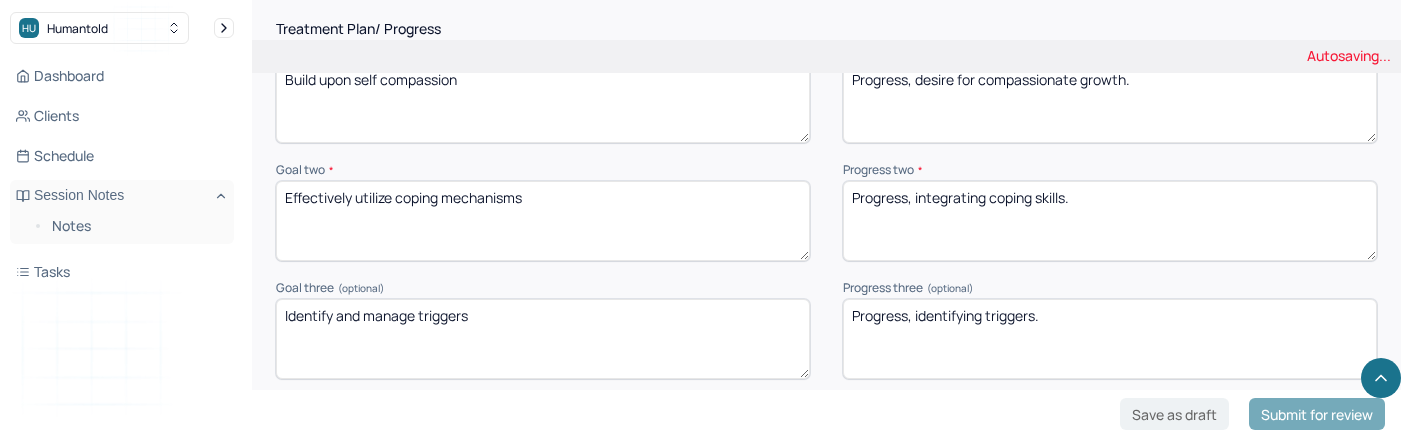type on "Progress, desire for compassionate growth." 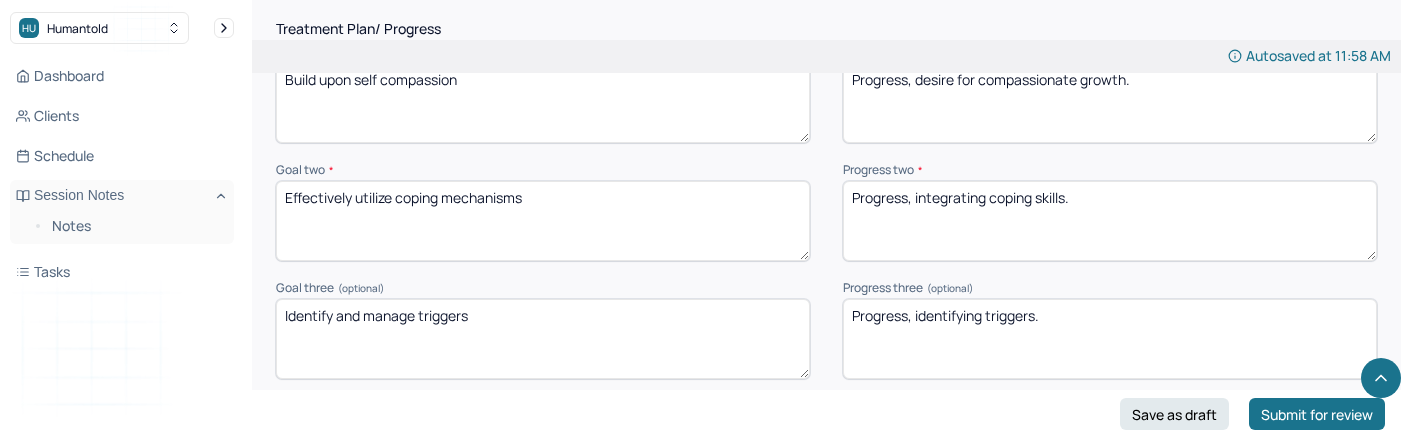 drag, startPoint x: 1074, startPoint y: 212, endPoint x: 915, endPoint y: 199, distance: 159.53056 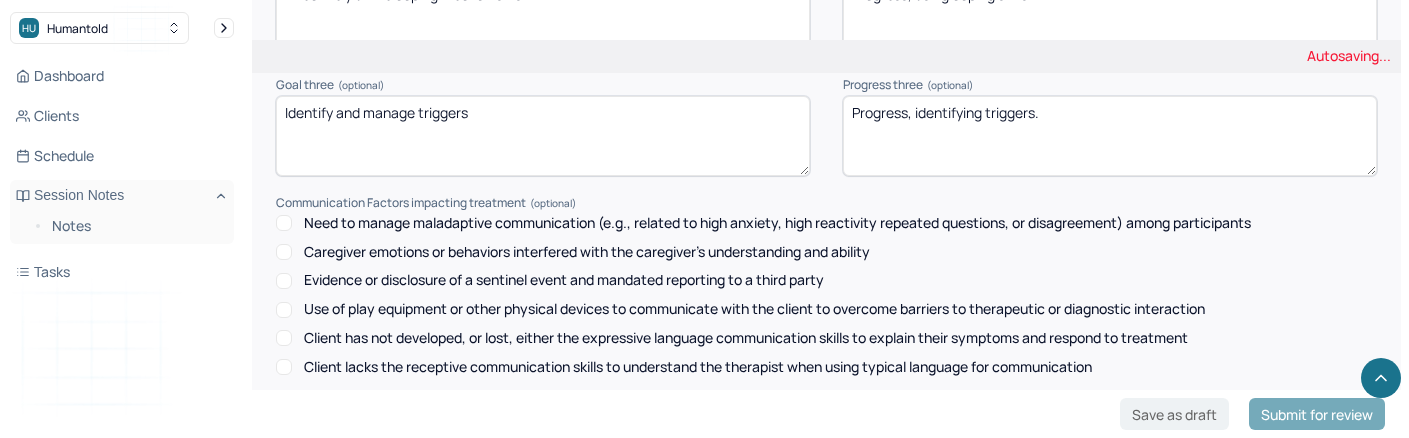 scroll, scrollTop: 2898, scrollLeft: 0, axis: vertical 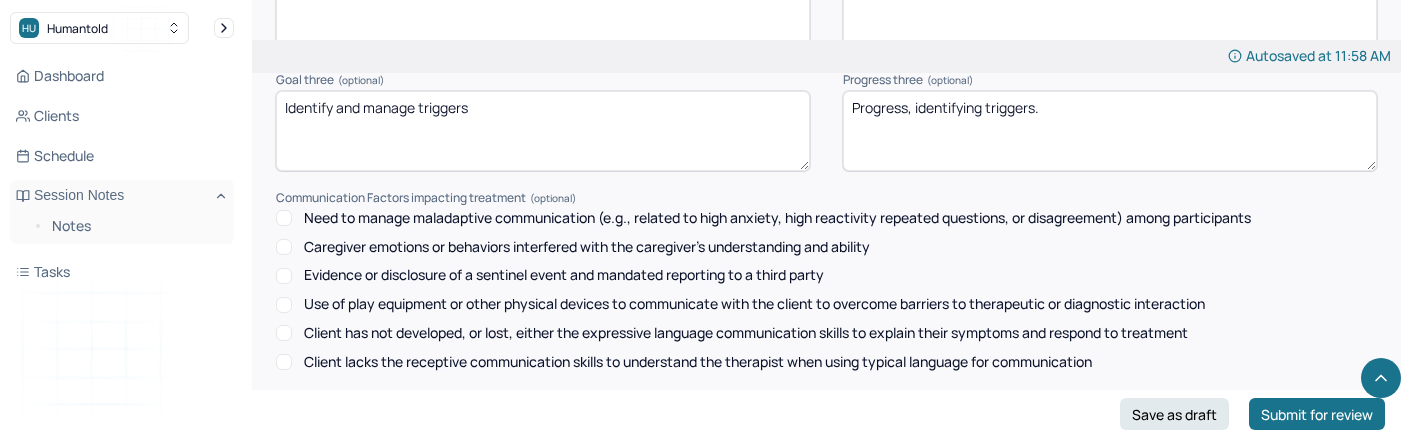 type on "Progress, using coping skills." 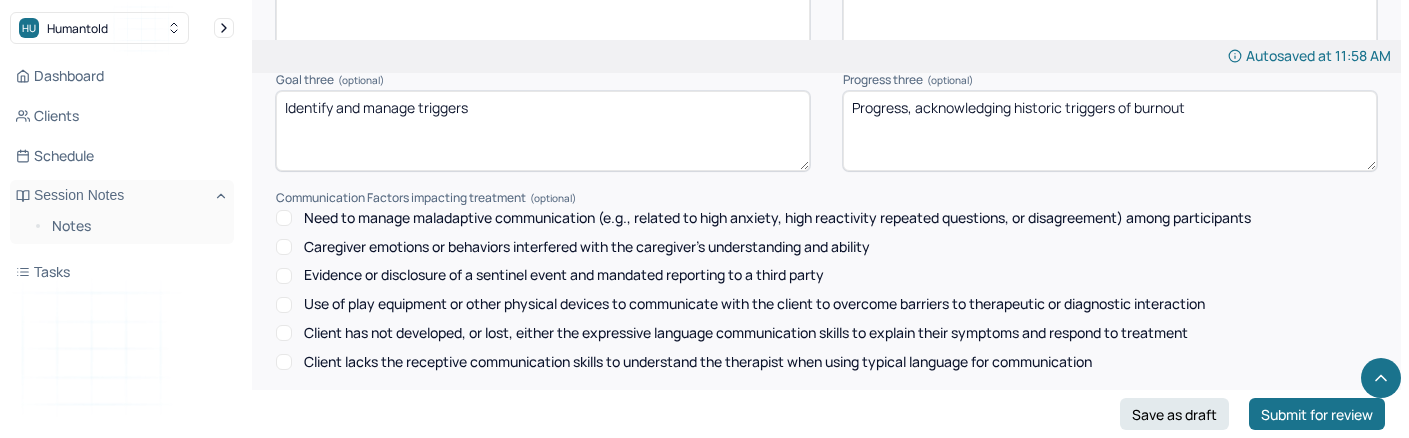 scroll, scrollTop: 3172, scrollLeft: 0, axis: vertical 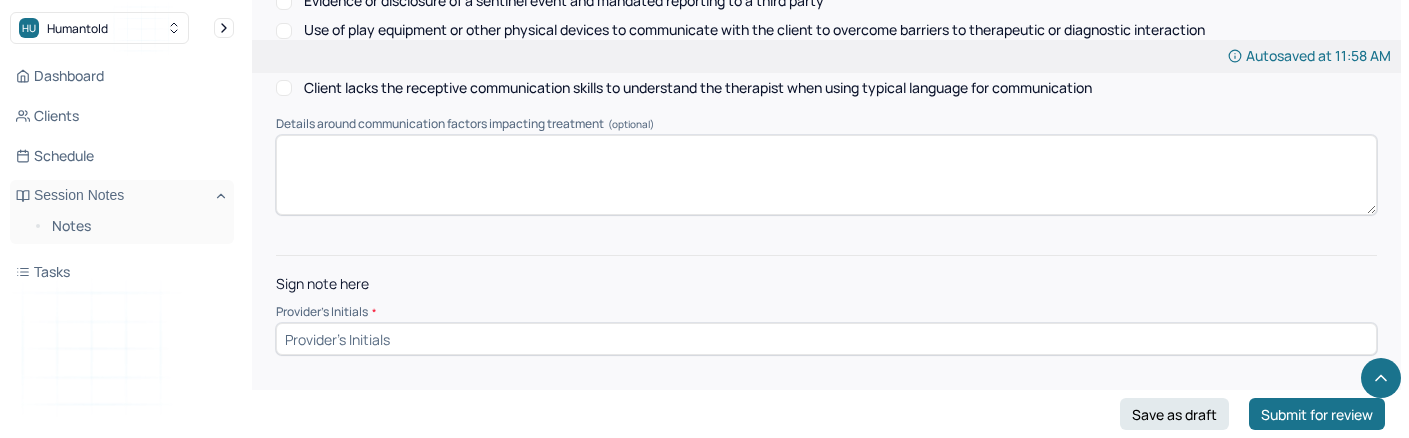 type on "Progress, acknowledging historic triggers of burnout" 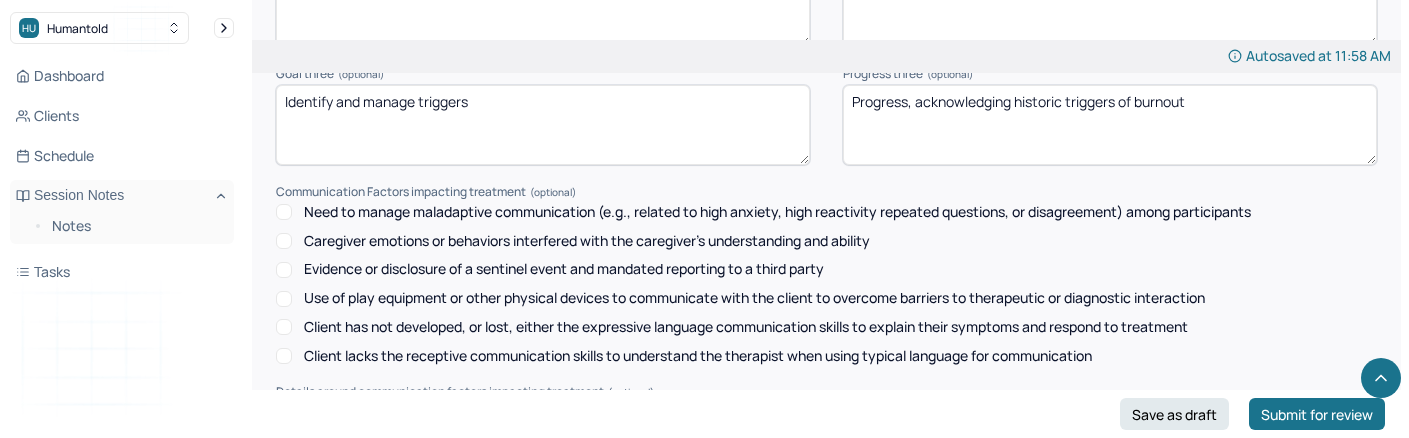 scroll, scrollTop: 2895, scrollLeft: 0, axis: vertical 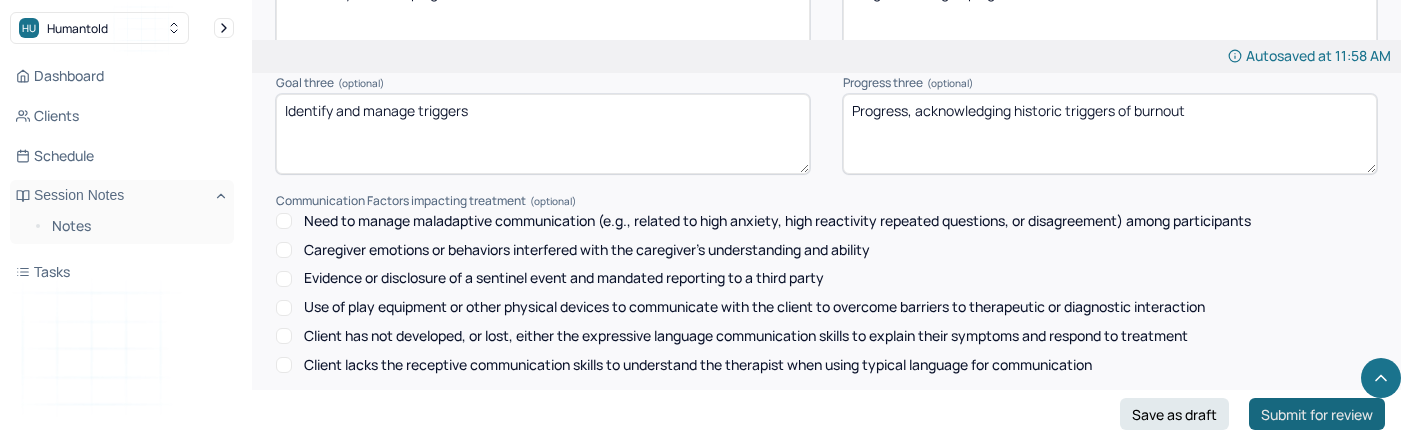 type on "BL" 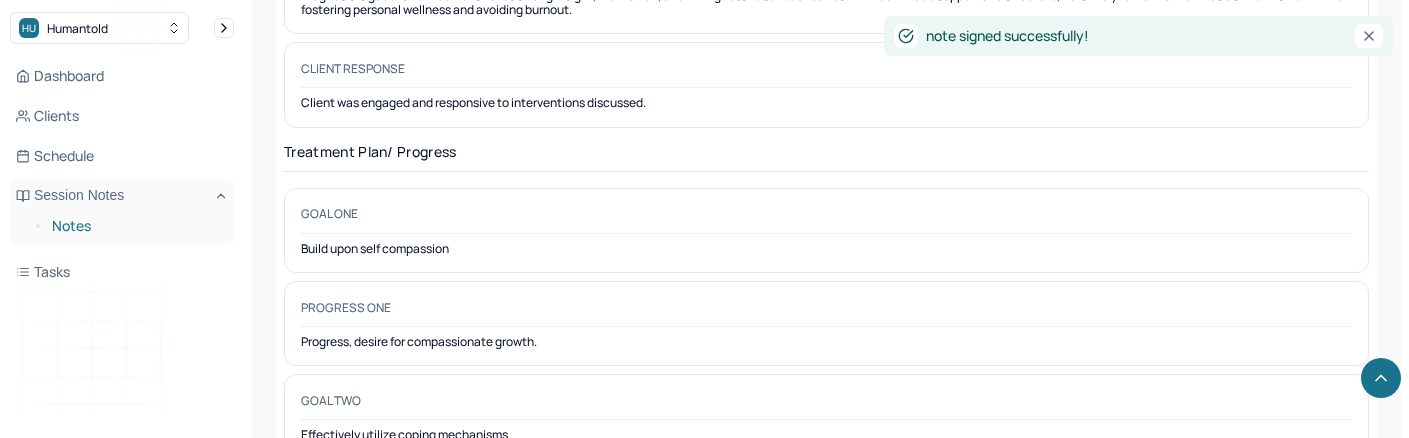 click on "Notes" at bounding box center (135, 226) 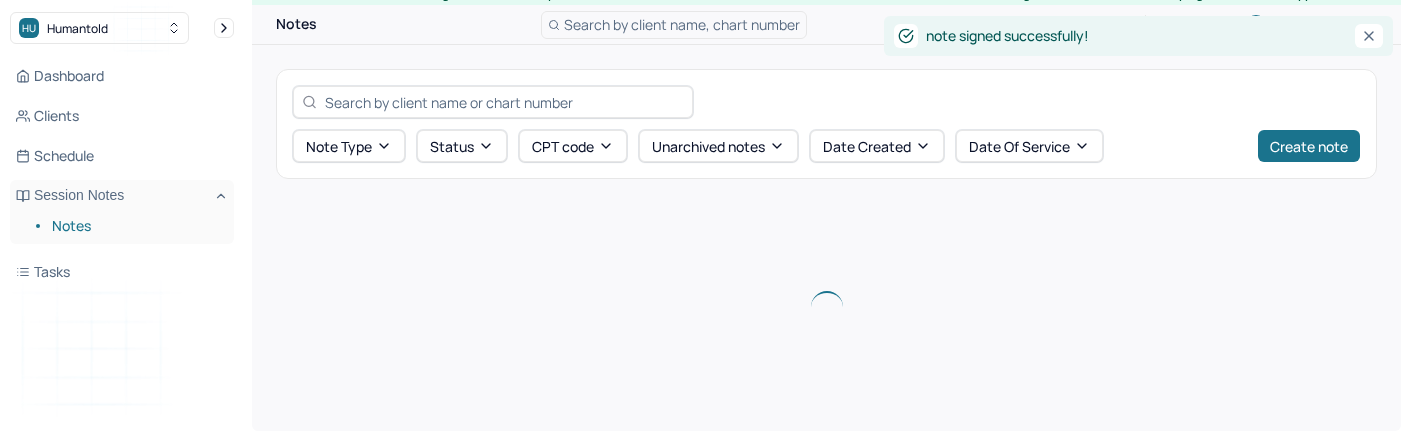 scroll, scrollTop: 176, scrollLeft: 0, axis: vertical 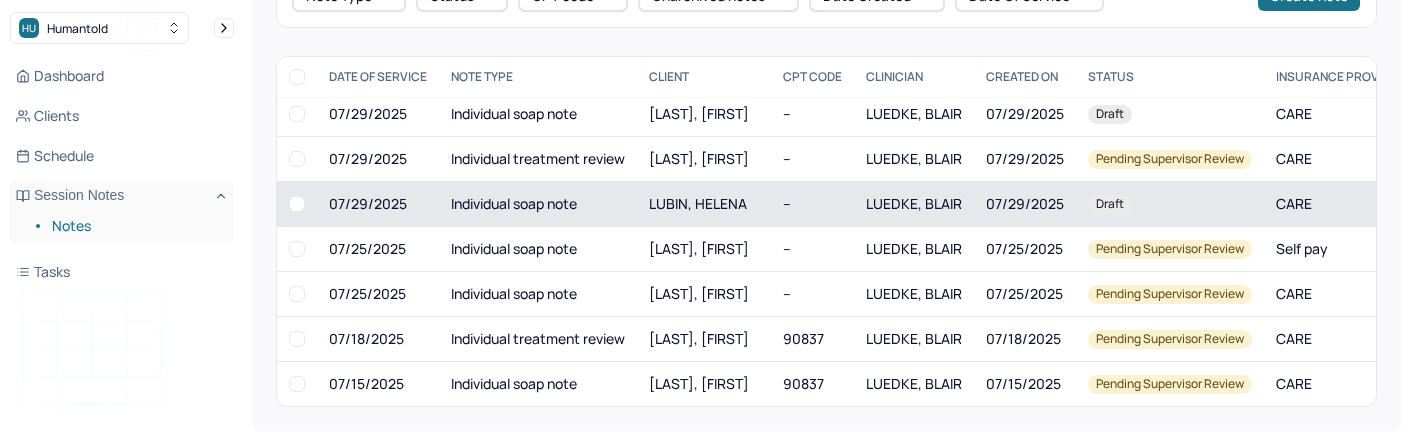 click on "LUBIN, HELENA" at bounding box center [704, 204] 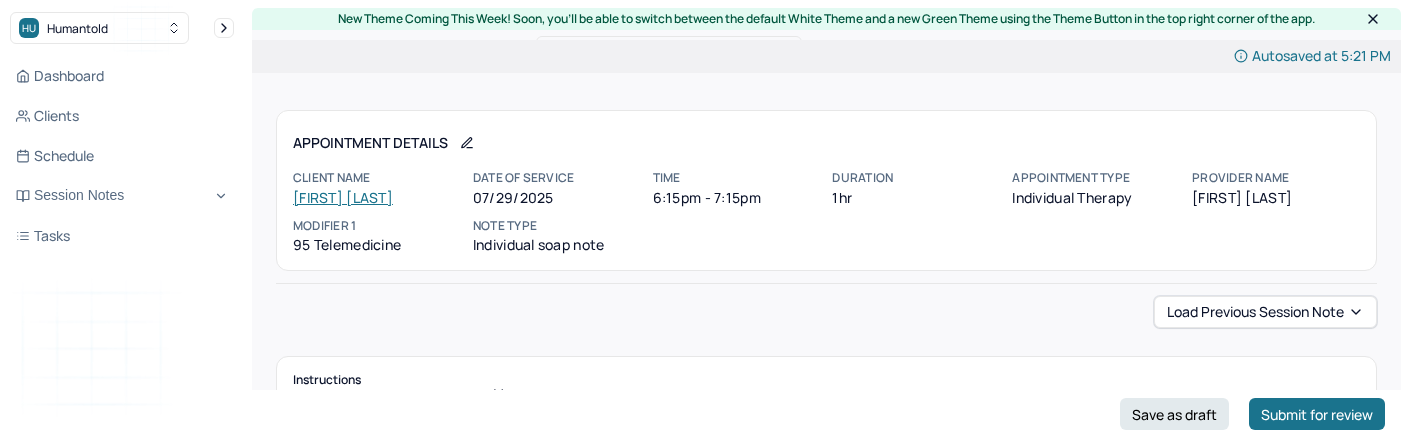 scroll, scrollTop: 0, scrollLeft: 0, axis: both 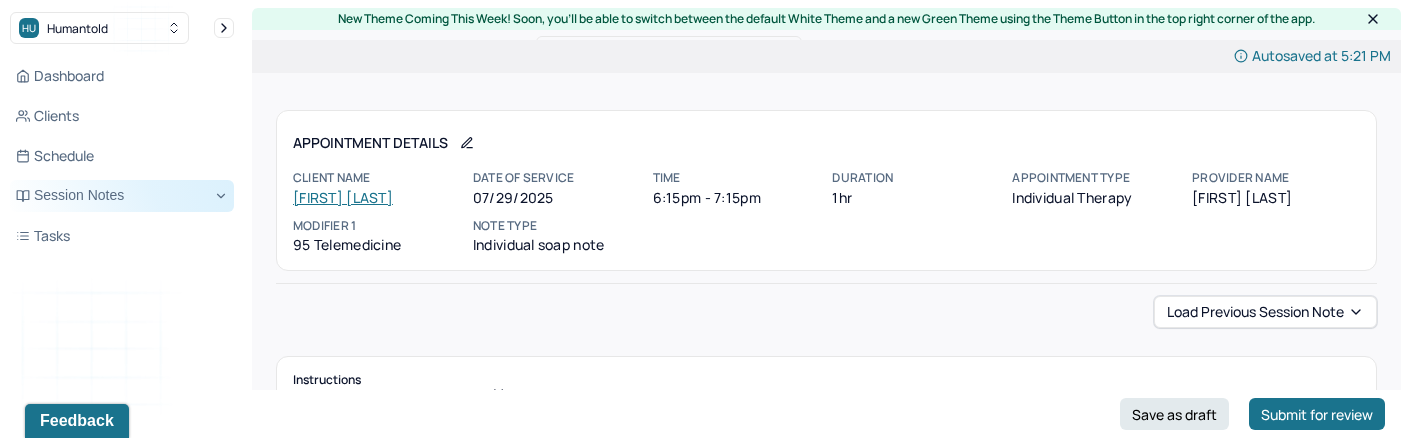 click on "Session Notes" at bounding box center (122, 196) 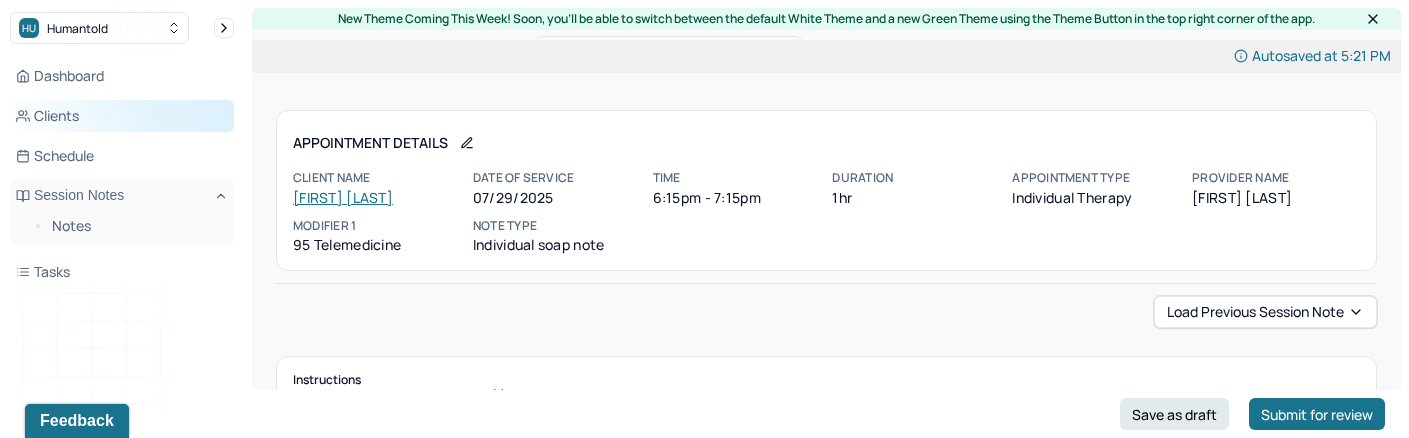 click on "Clients" at bounding box center [122, 116] 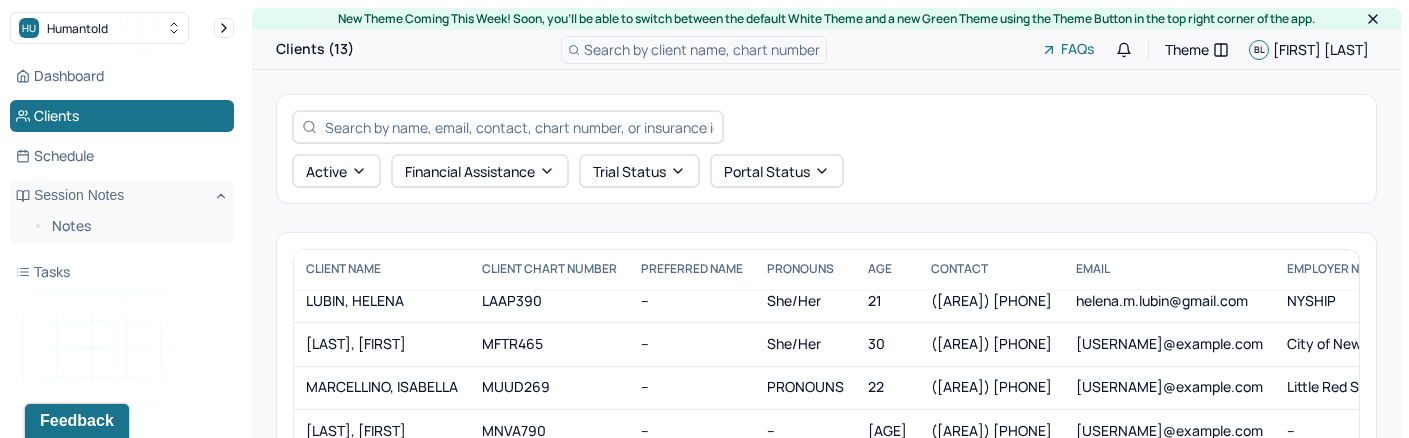 scroll, scrollTop: 253, scrollLeft: 0, axis: vertical 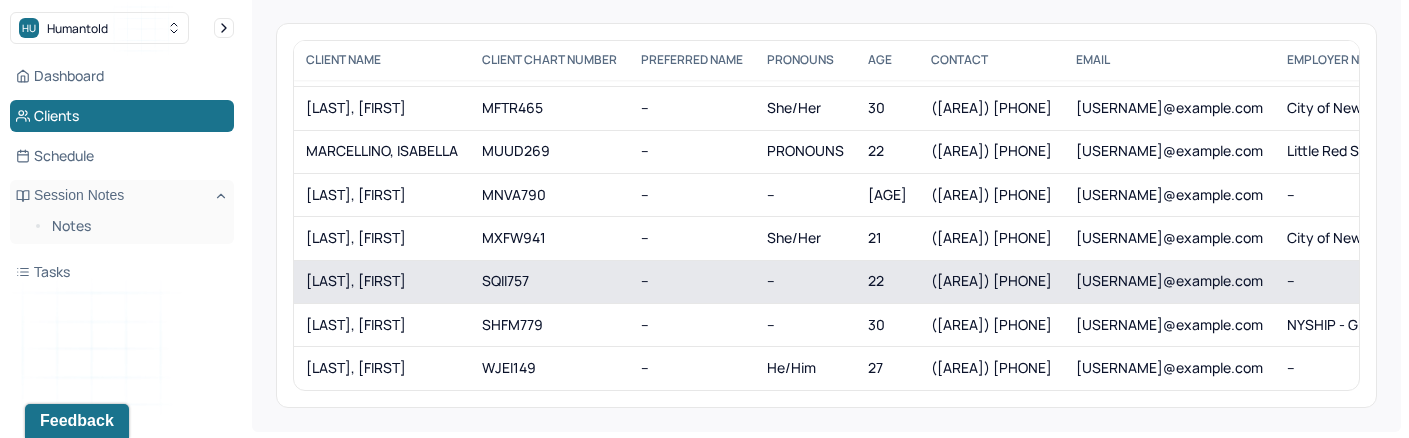 click on "[LAST], [FIRST]" at bounding box center [382, 281] 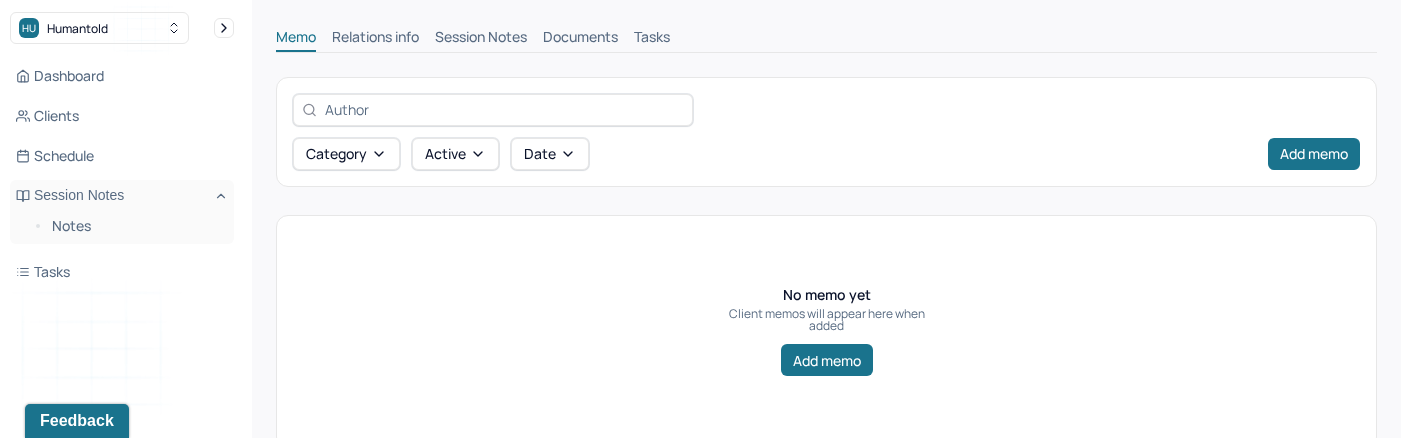 click on "Relations info" at bounding box center (375, 39) 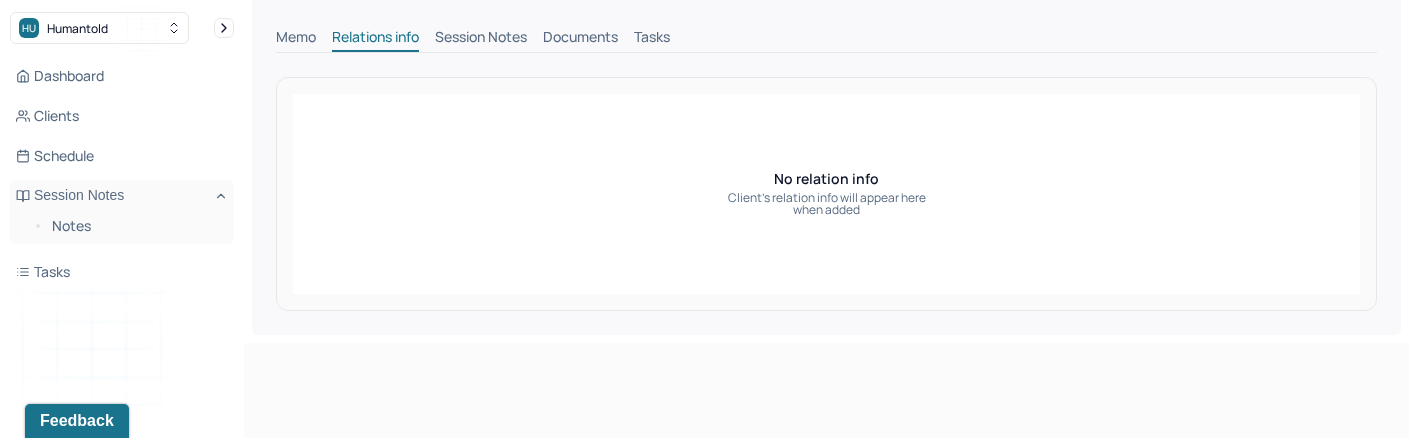 scroll, scrollTop: 371, scrollLeft: 0, axis: vertical 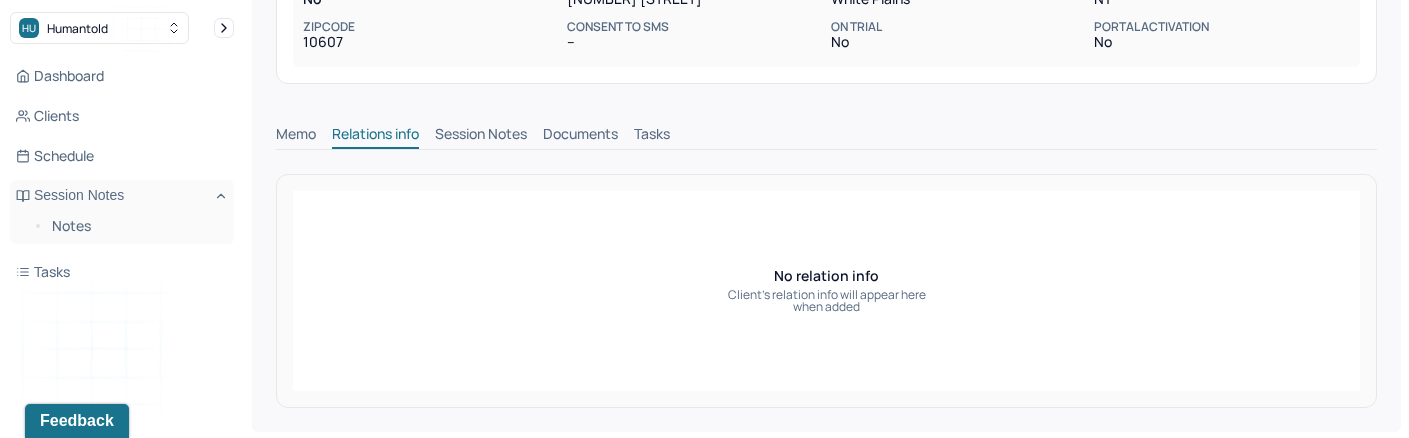 click on "Session Notes" at bounding box center [481, 136] 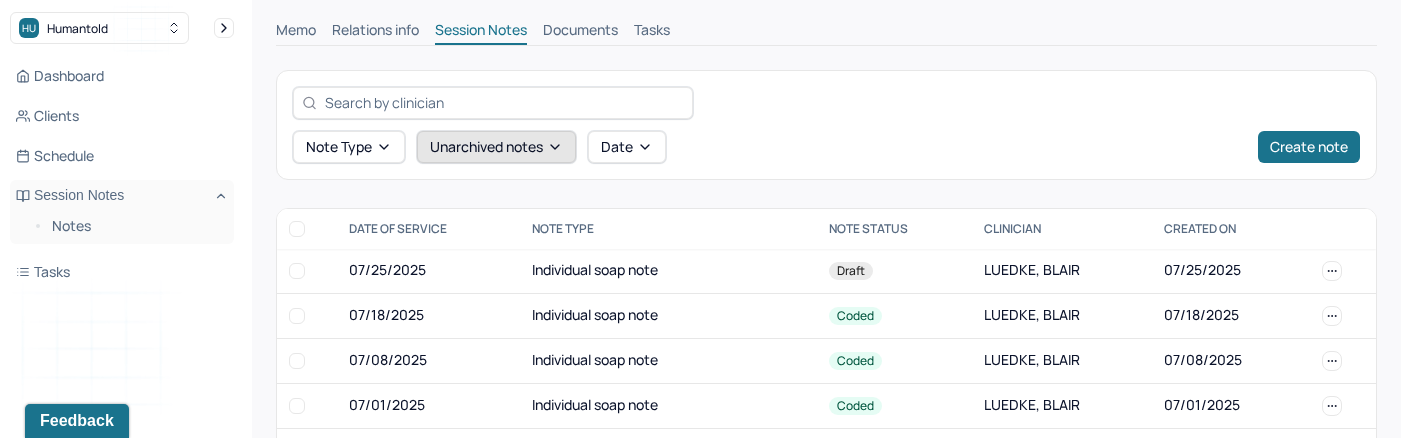 scroll, scrollTop: 481, scrollLeft: 0, axis: vertical 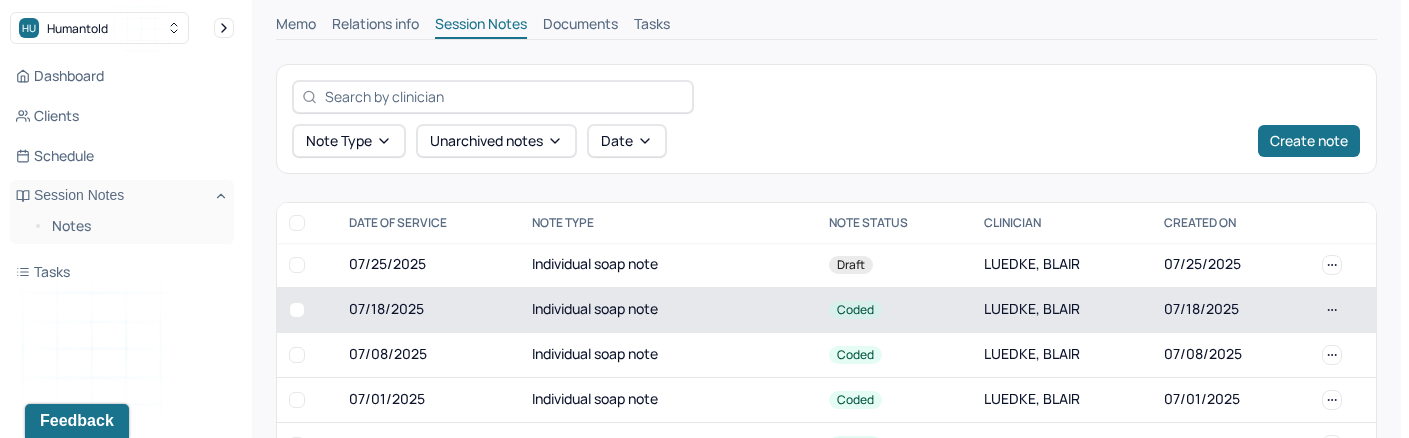 click on "Individual soap note" at bounding box center [668, 309] 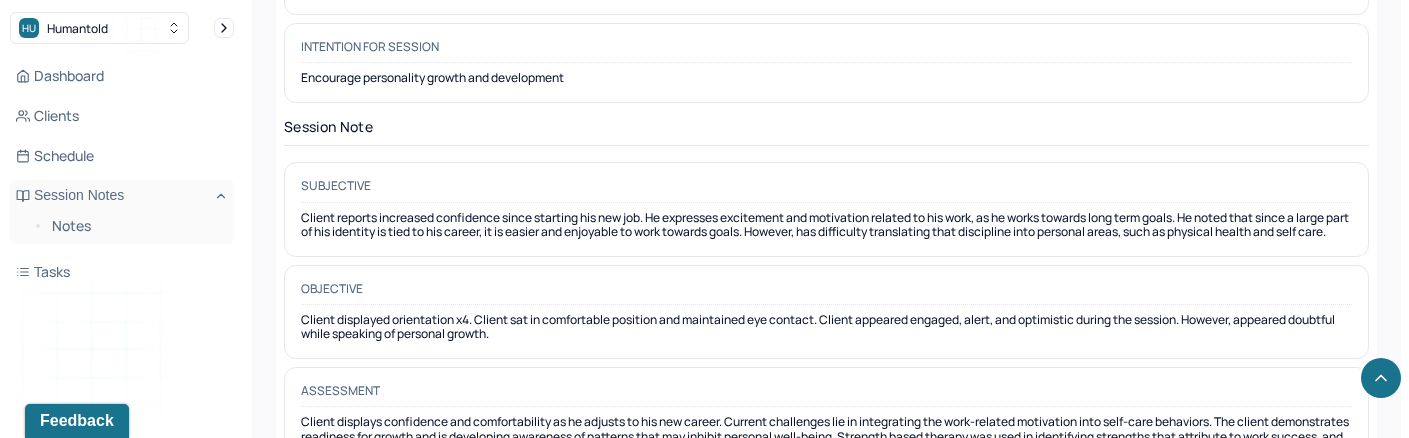 scroll, scrollTop: 1660, scrollLeft: 0, axis: vertical 